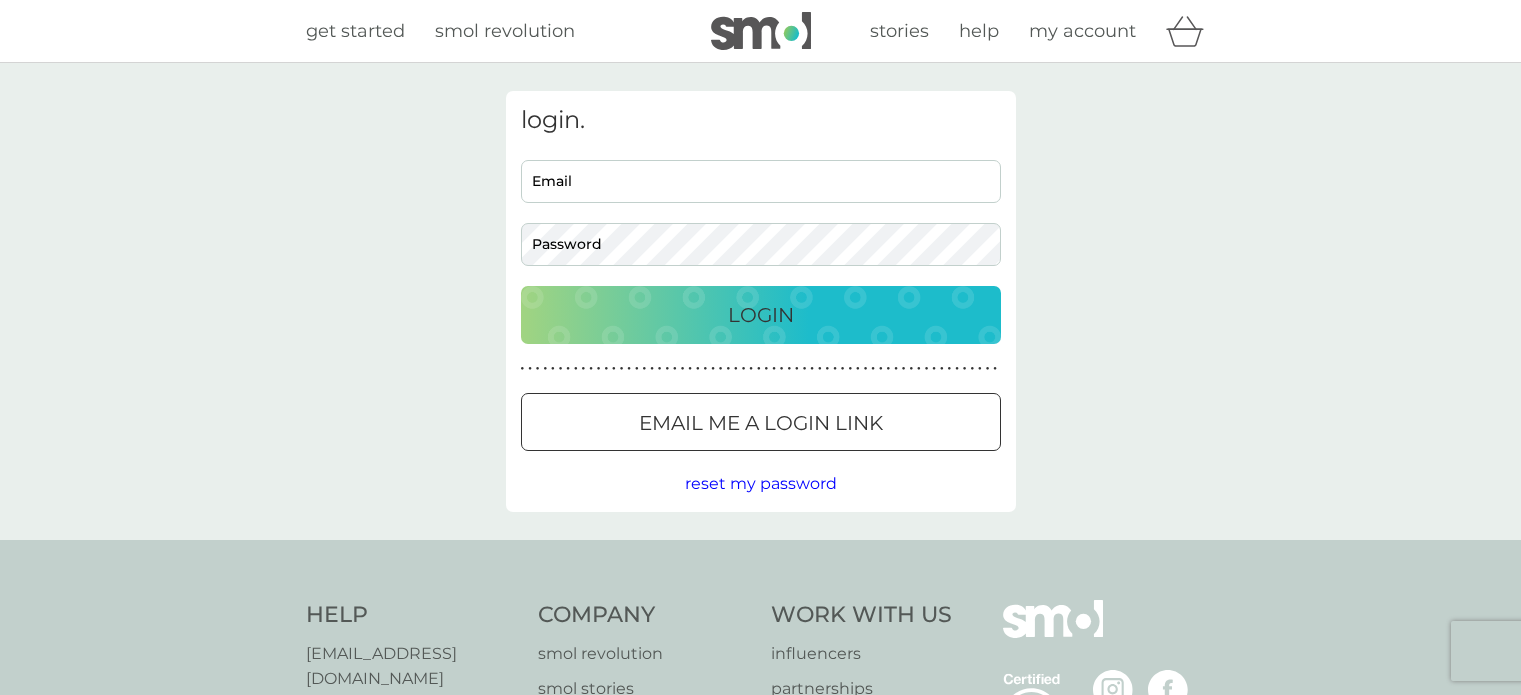 scroll, scrollTop: 0, scrollLeft: 0, axis: both 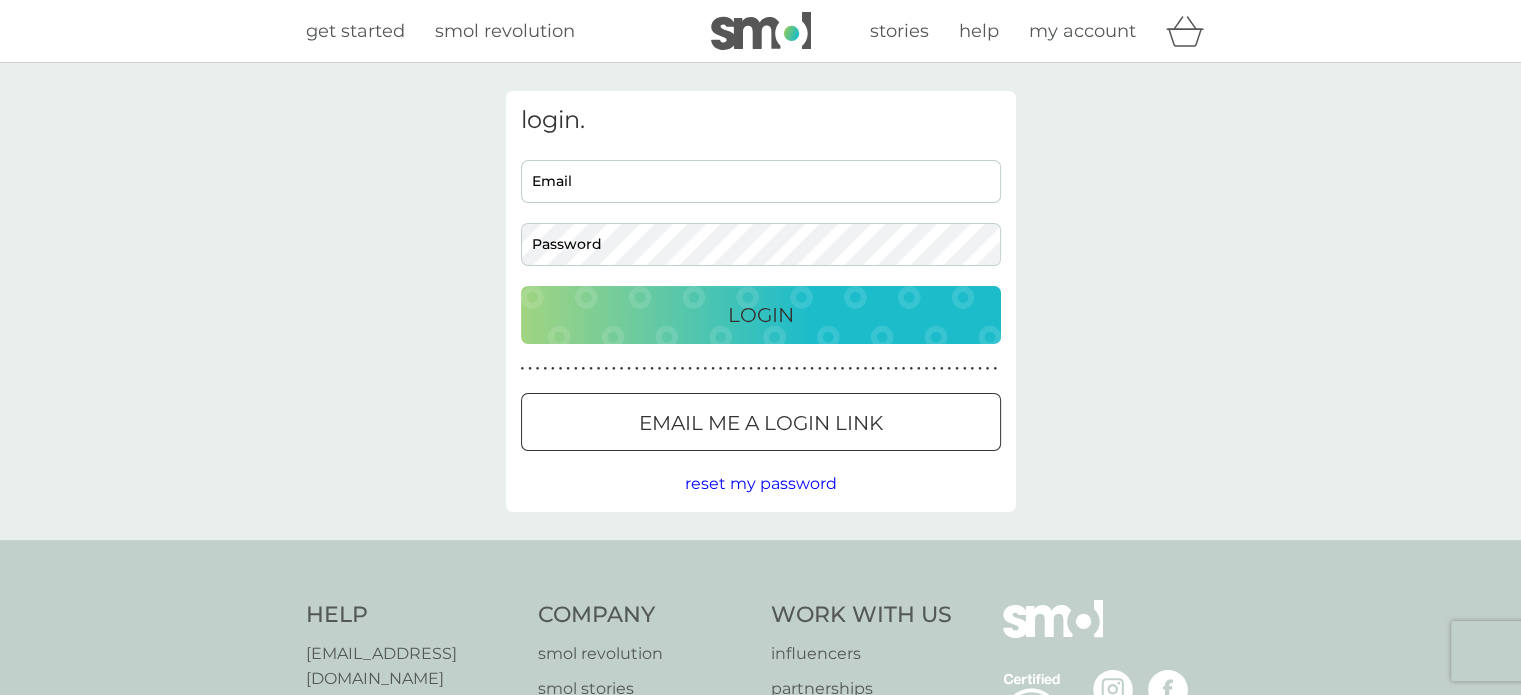 type on "[EMAIL_ADDRESS][DOMAIN_NAME]" 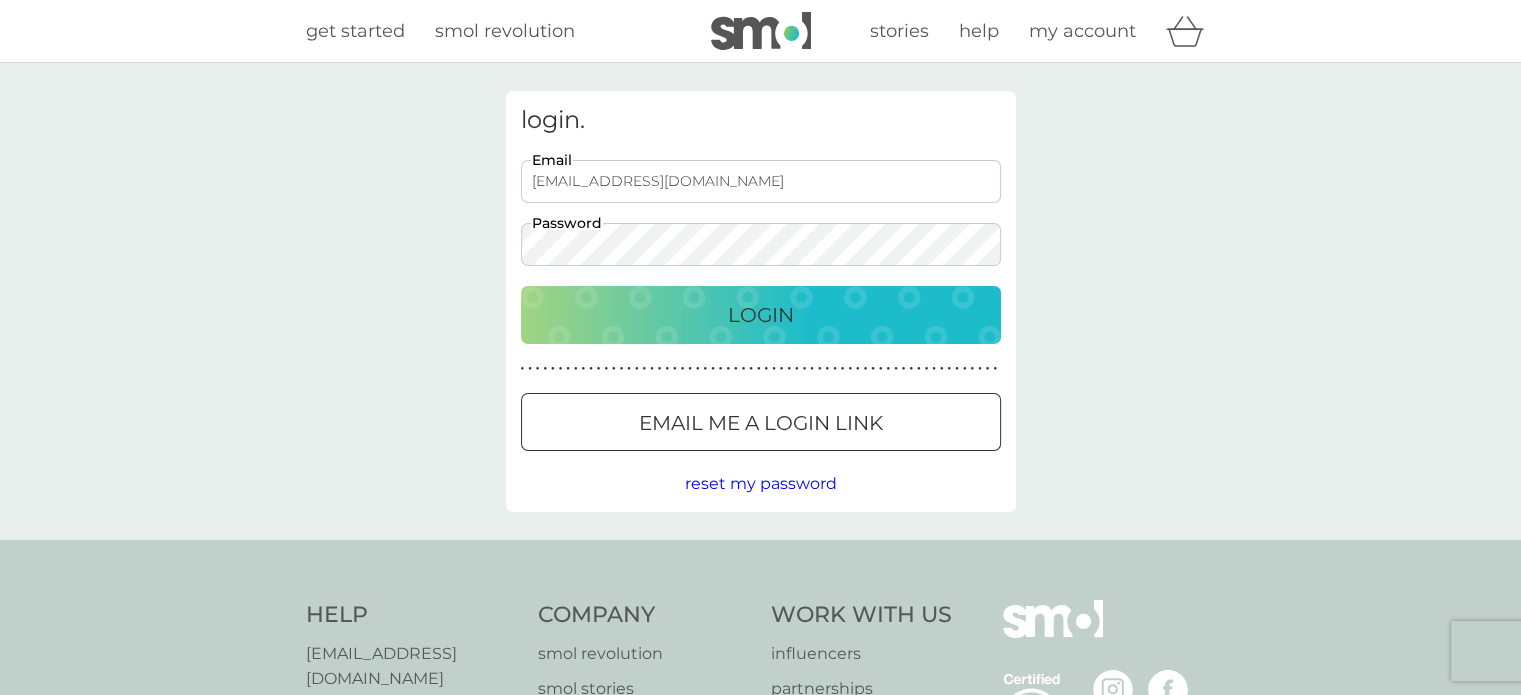 click on "Login" at bounding box center [761, 315] 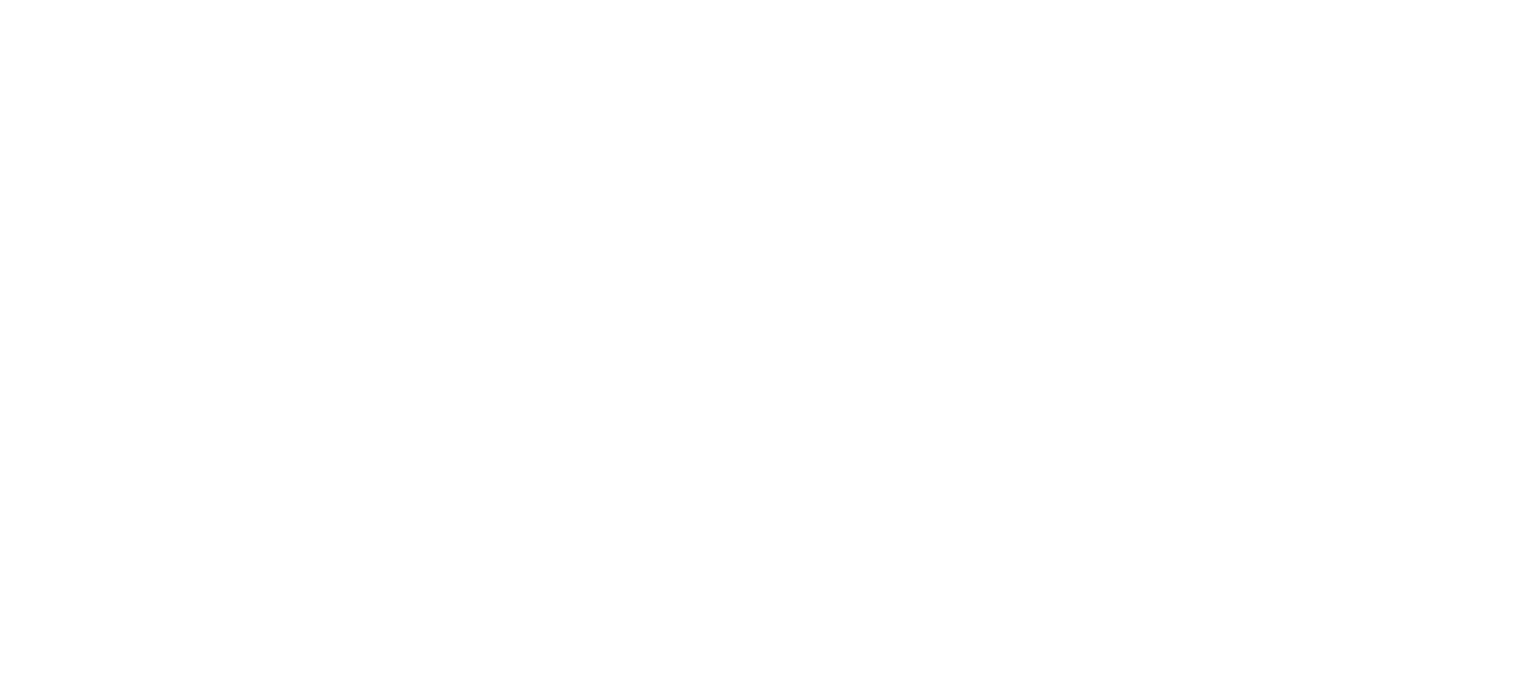 scroll, scrollTop: 0, scrollLeft: 0, axis: both 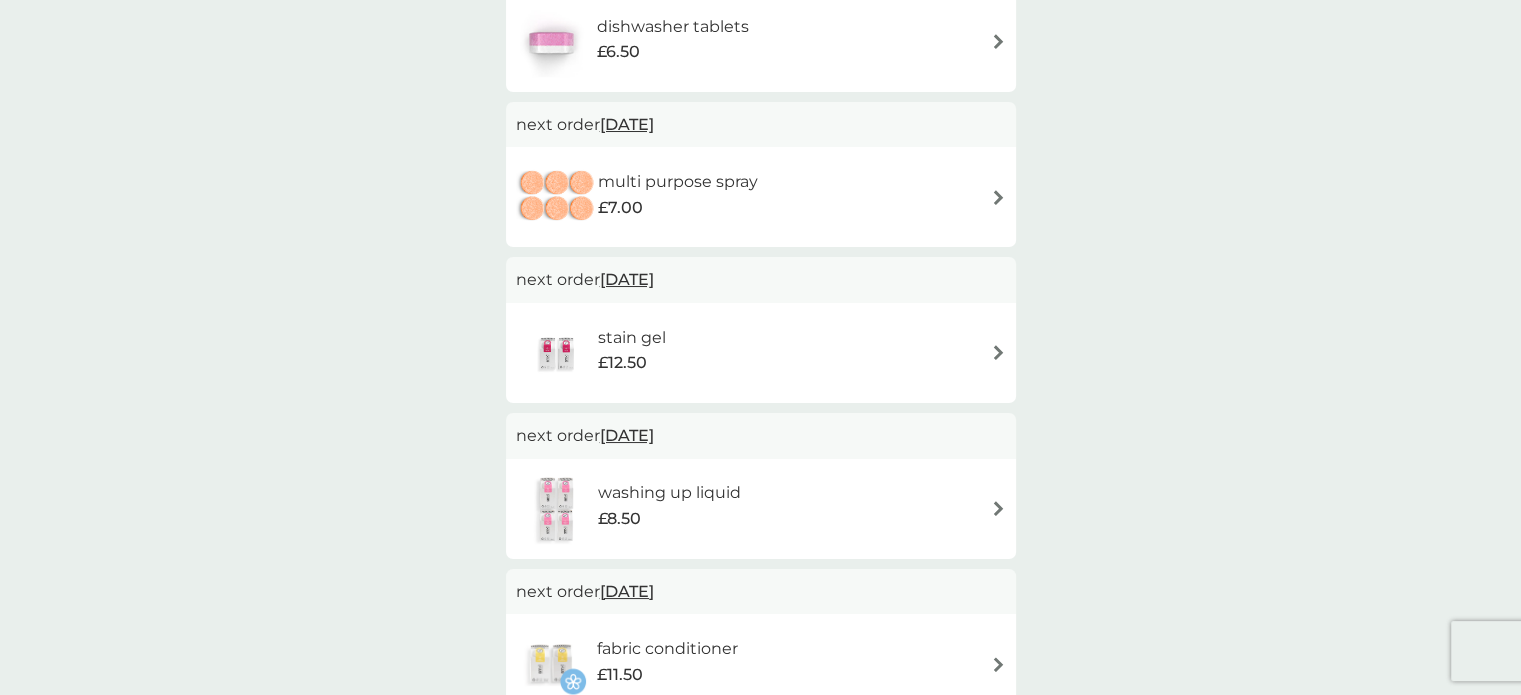 click on "29 Aug 2025" at bounding box center [627, 279] 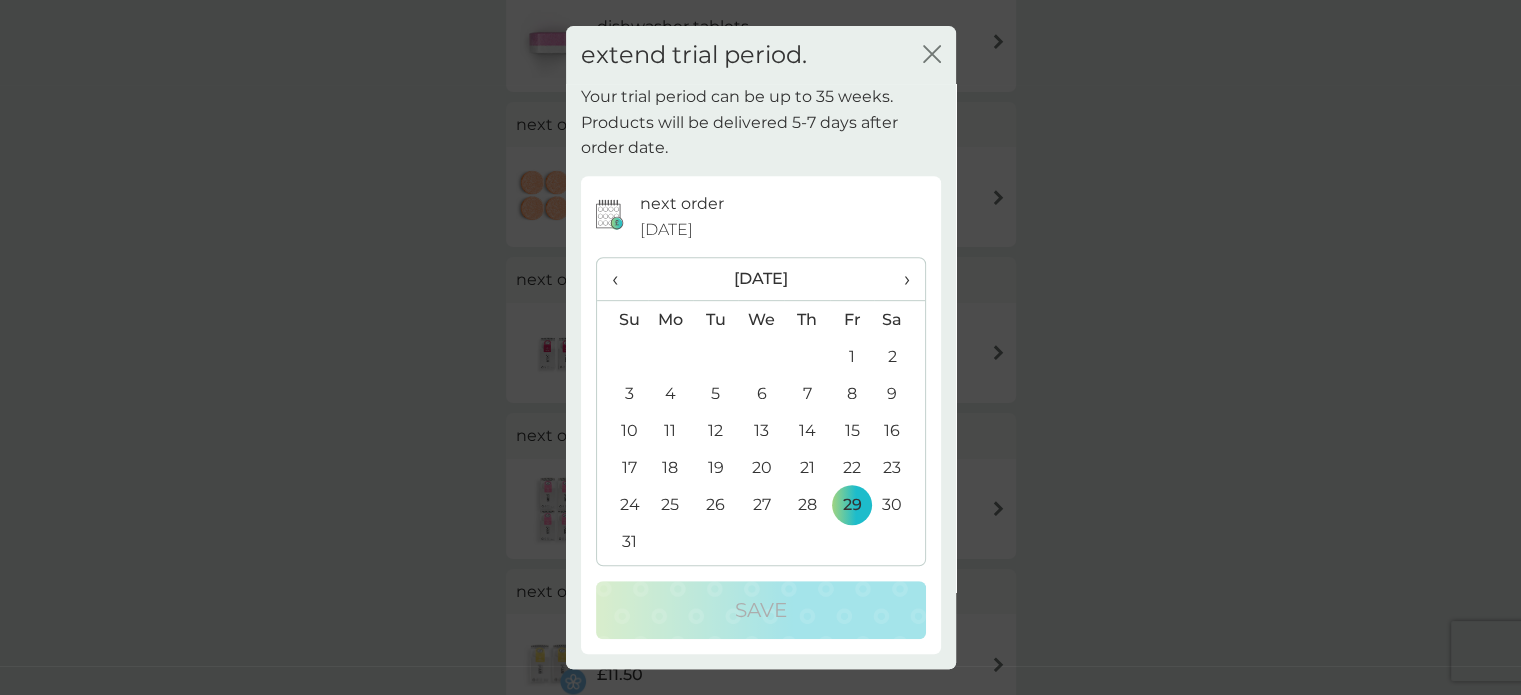 click on "›" at bounding box center [899, 279] 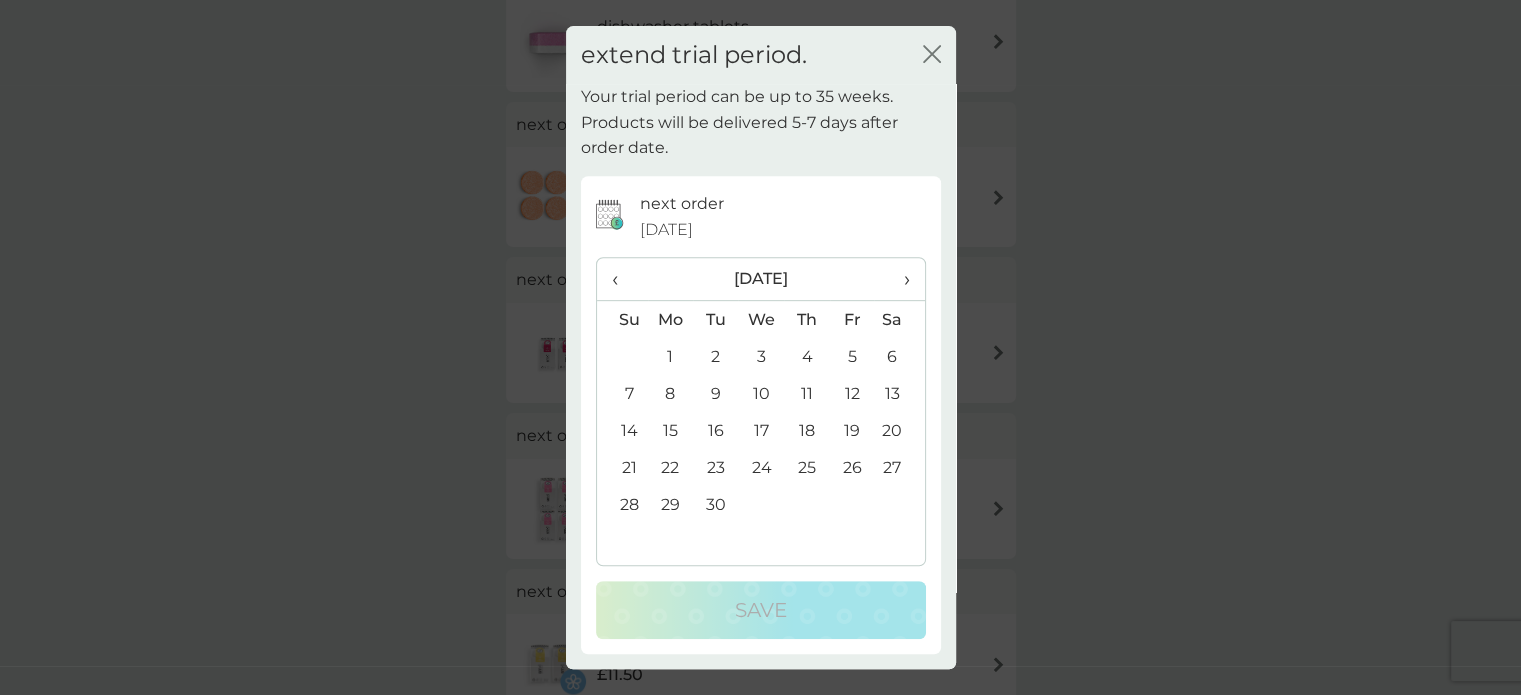 click on "30" at bounding box center [715, 504] 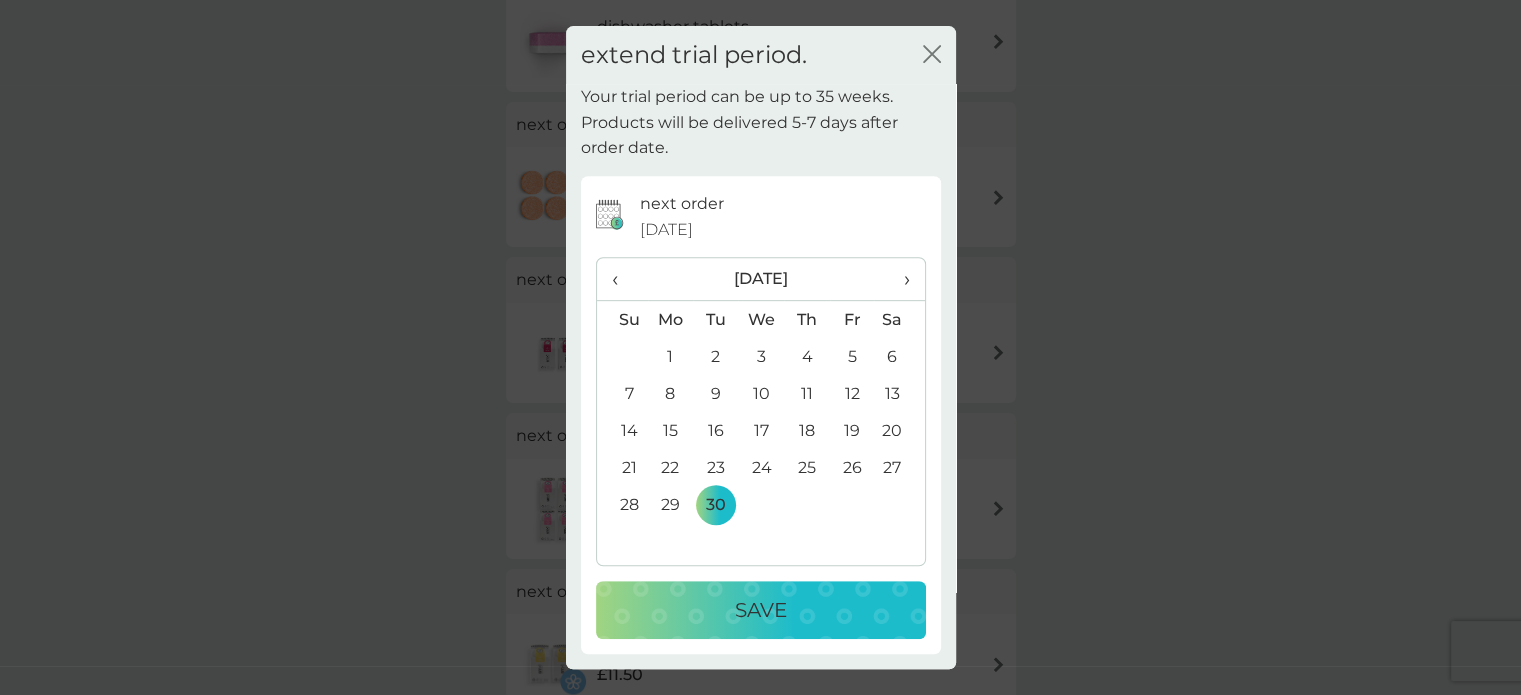 click on "Save" at bounding box center [761, 610] 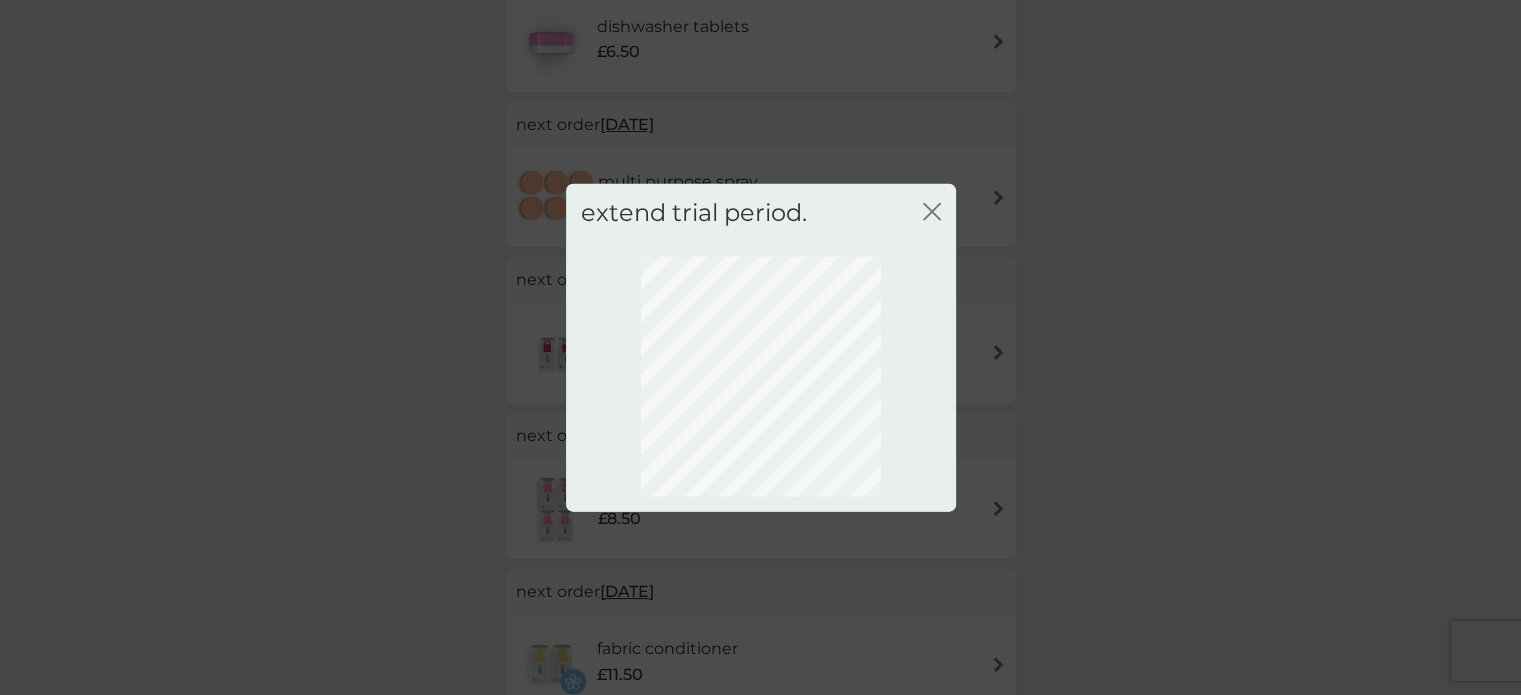 scroll, scrollTop: 143, scrollLeft: 0, axis: vertical 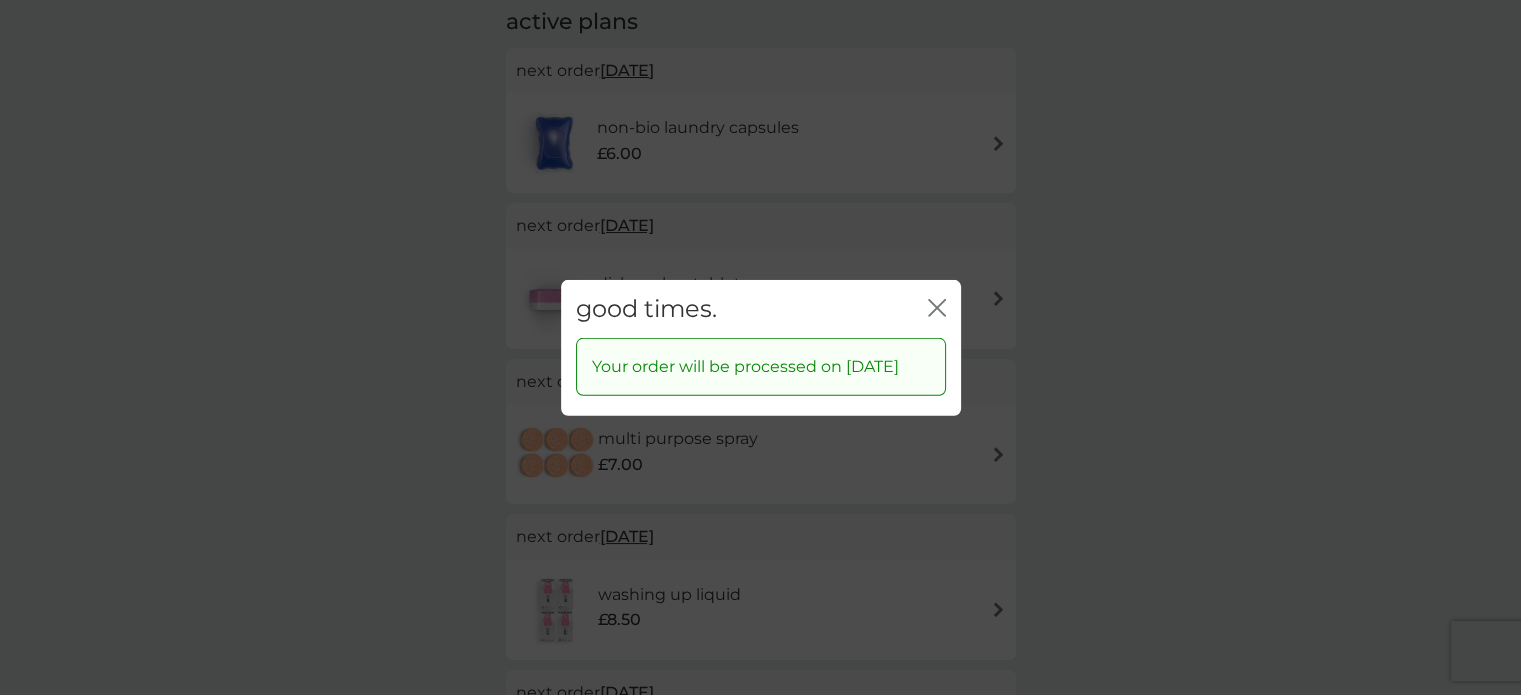 click on "close" 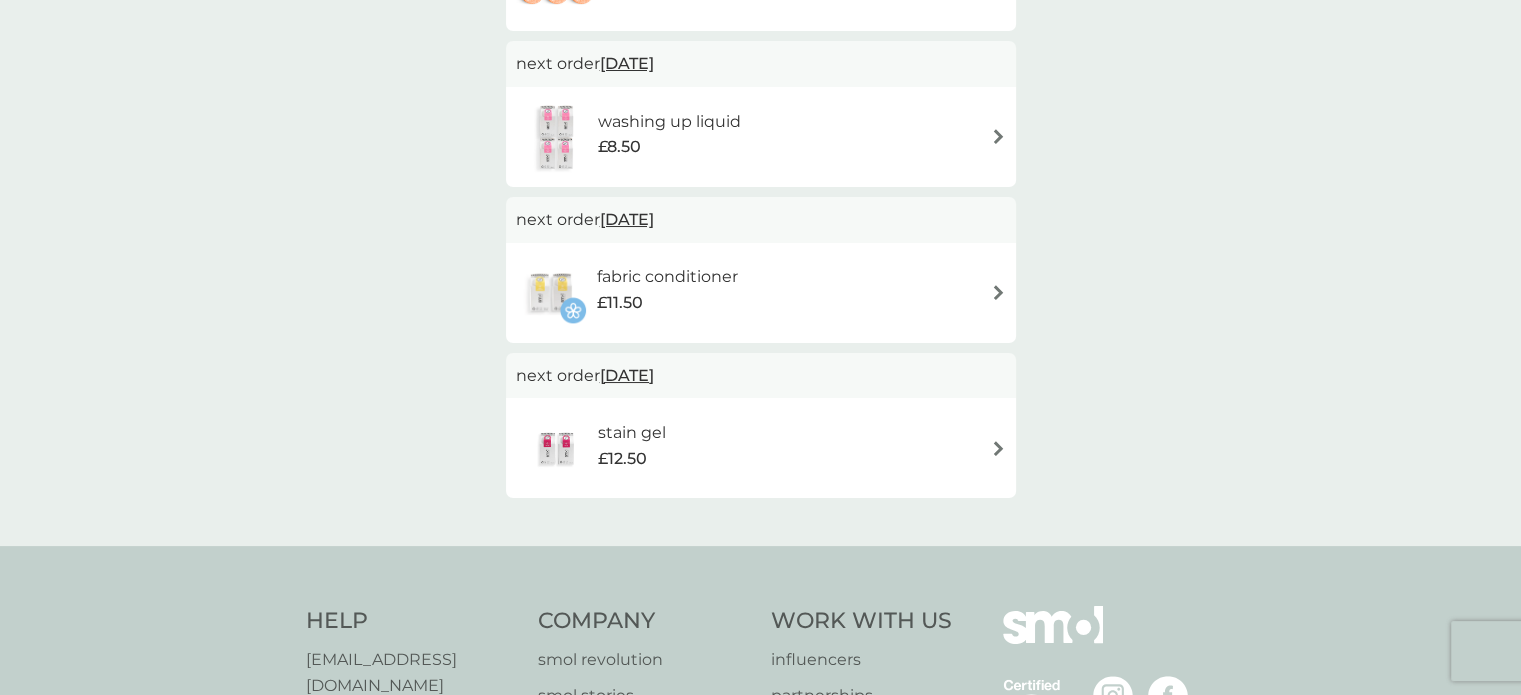 scroll, scrollTop: 643, scrollLeft: 0, axis: vertical 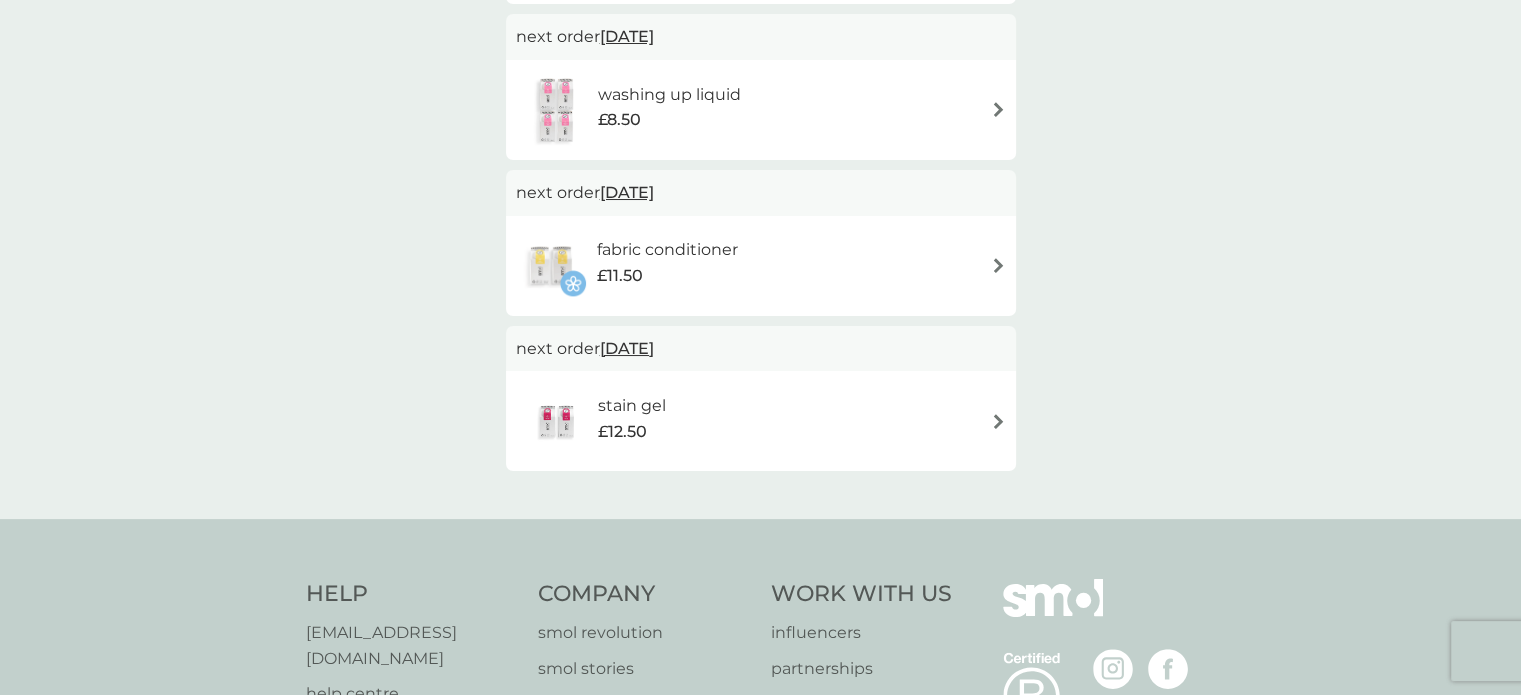 click on "stain gel" at bounding box center [632, 406] 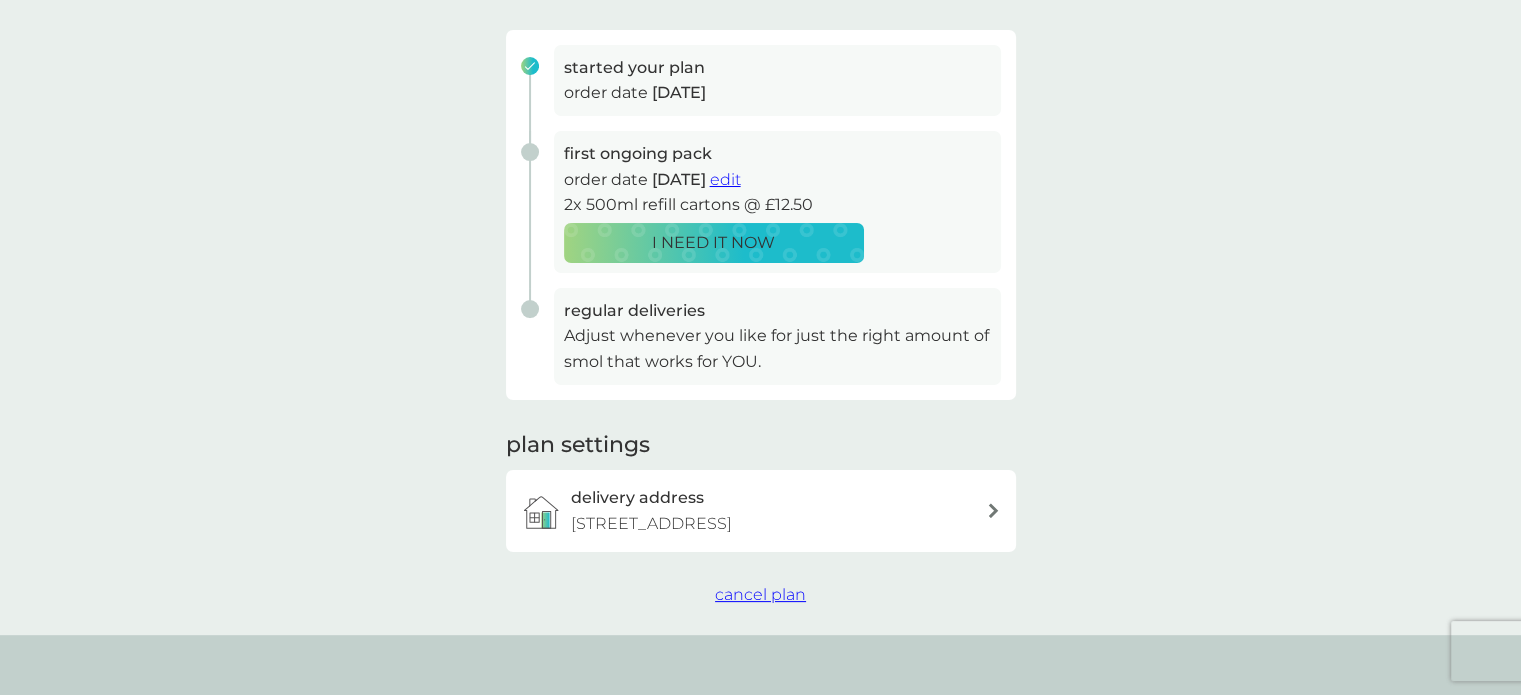 scroll, scrollTop: 300, scrollLeft: 0, axis: vertical 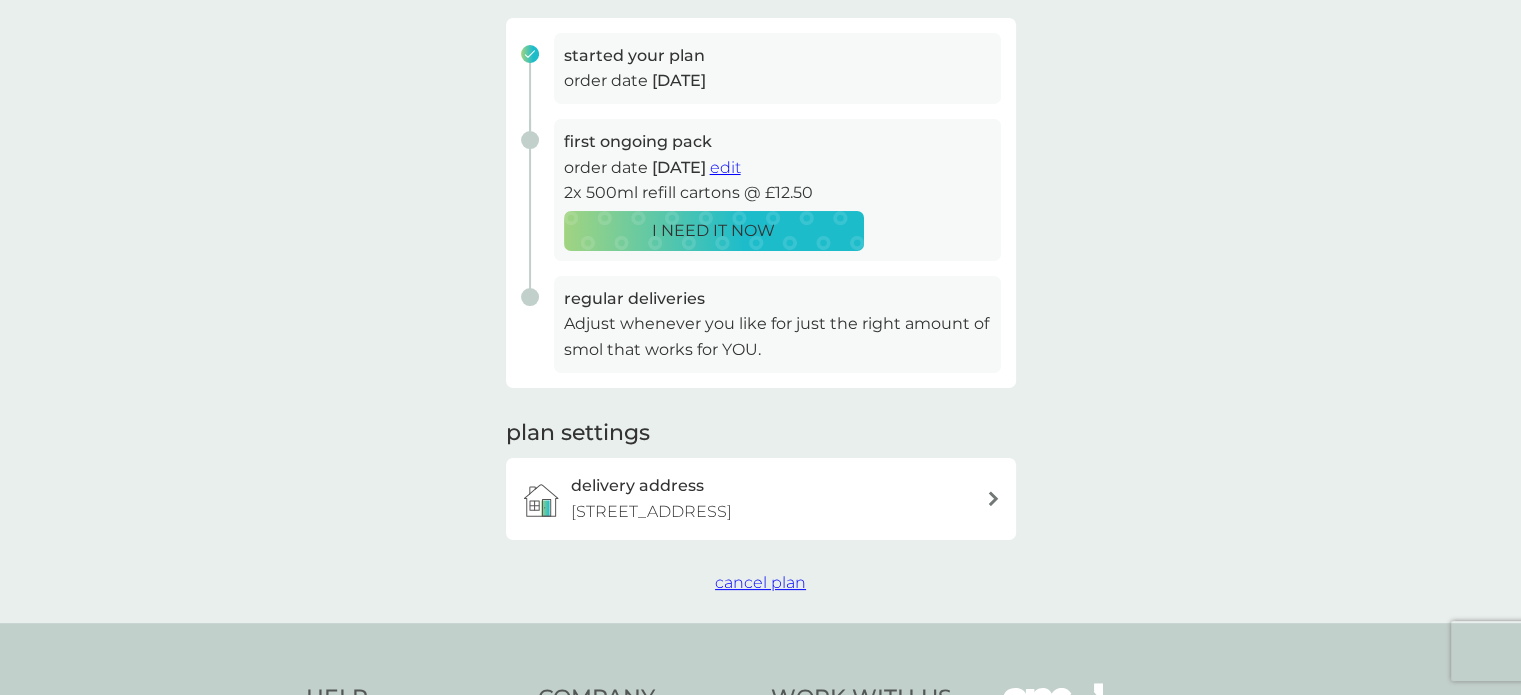 click on "edit" at bounding box center [725, 167] 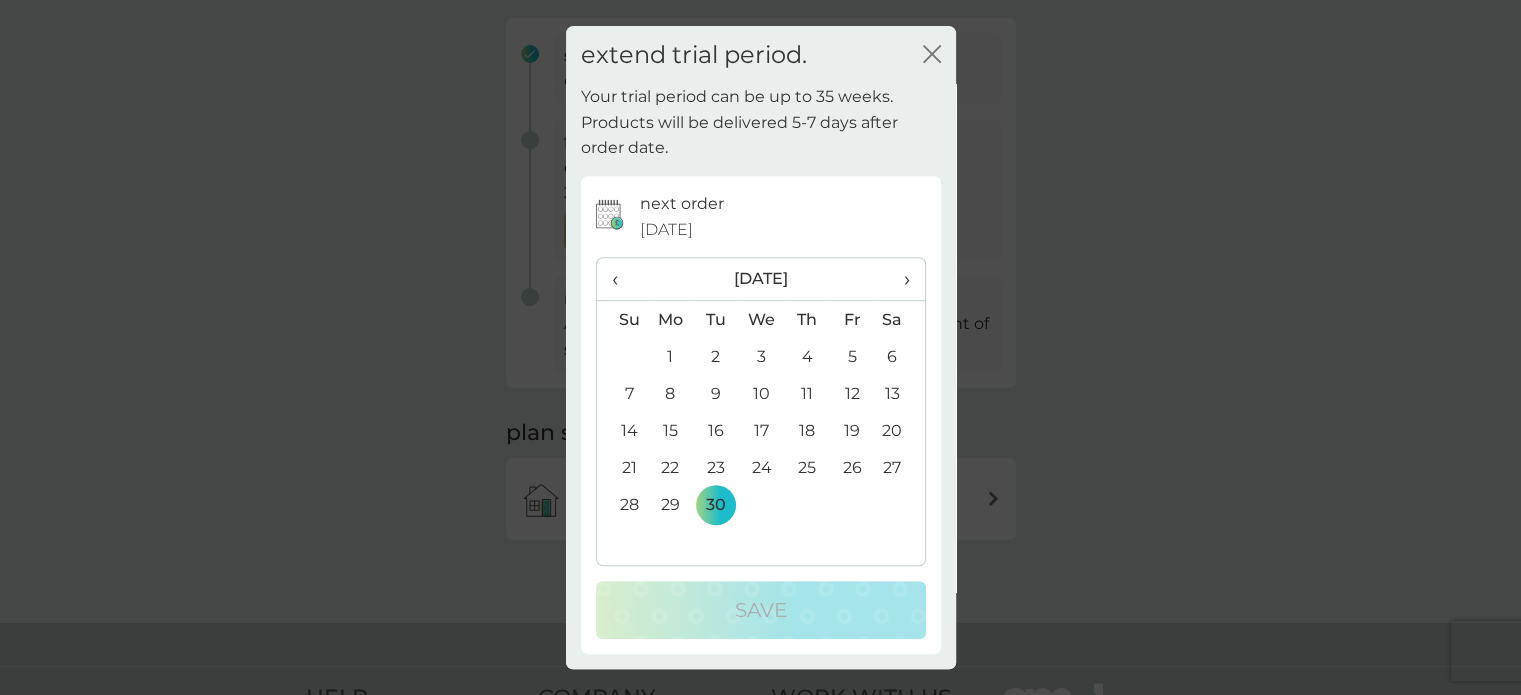 click 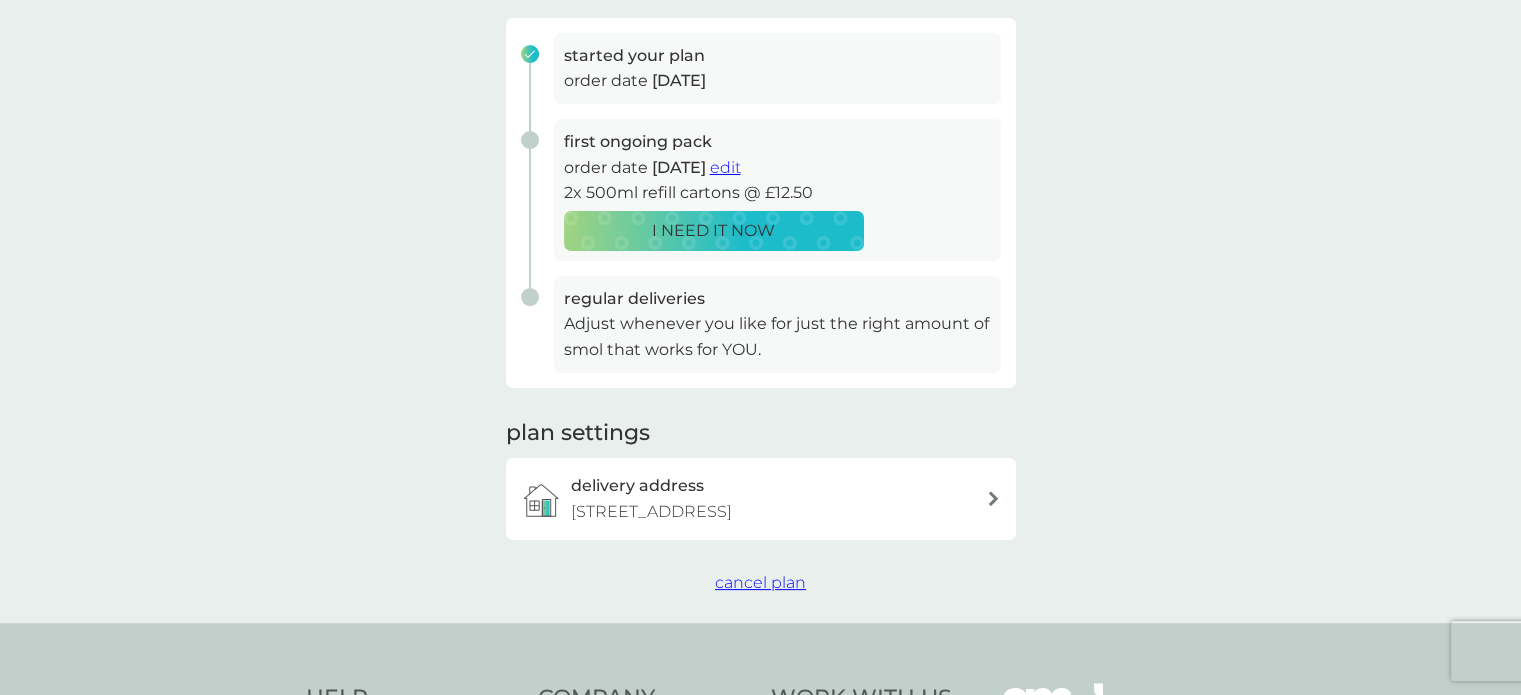 scroll, scrollTop: 0, scrollLeft: 0, axis: both 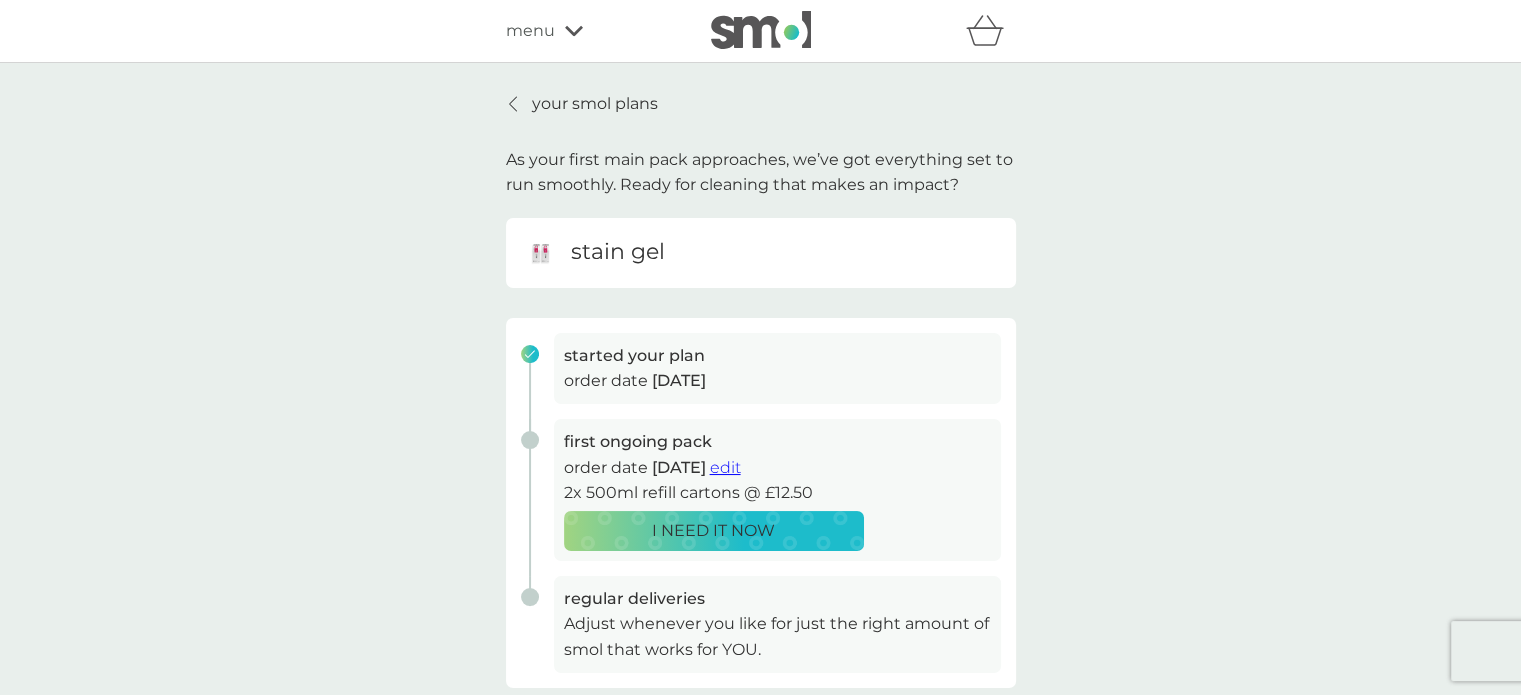 click 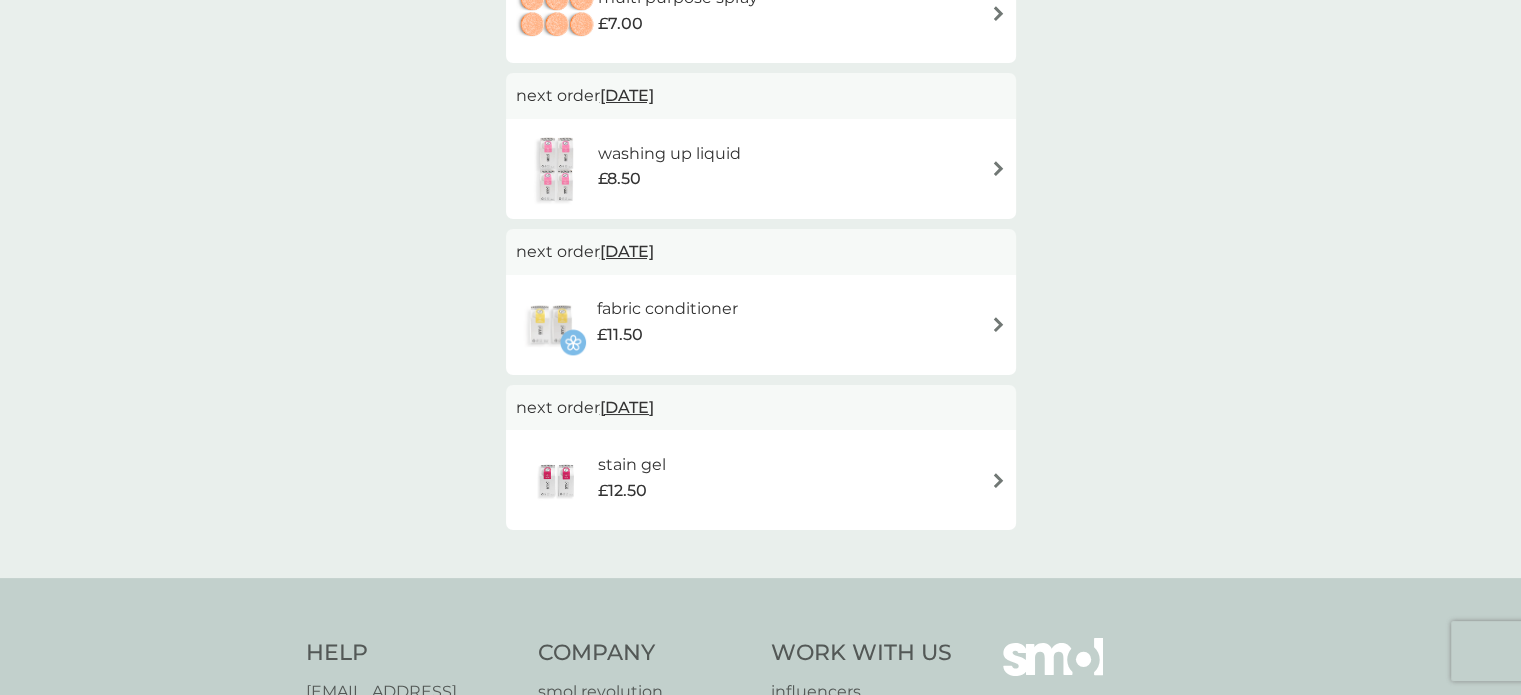 scroll, scrollTop: 600, scrollLeft: 0, axis: vertical 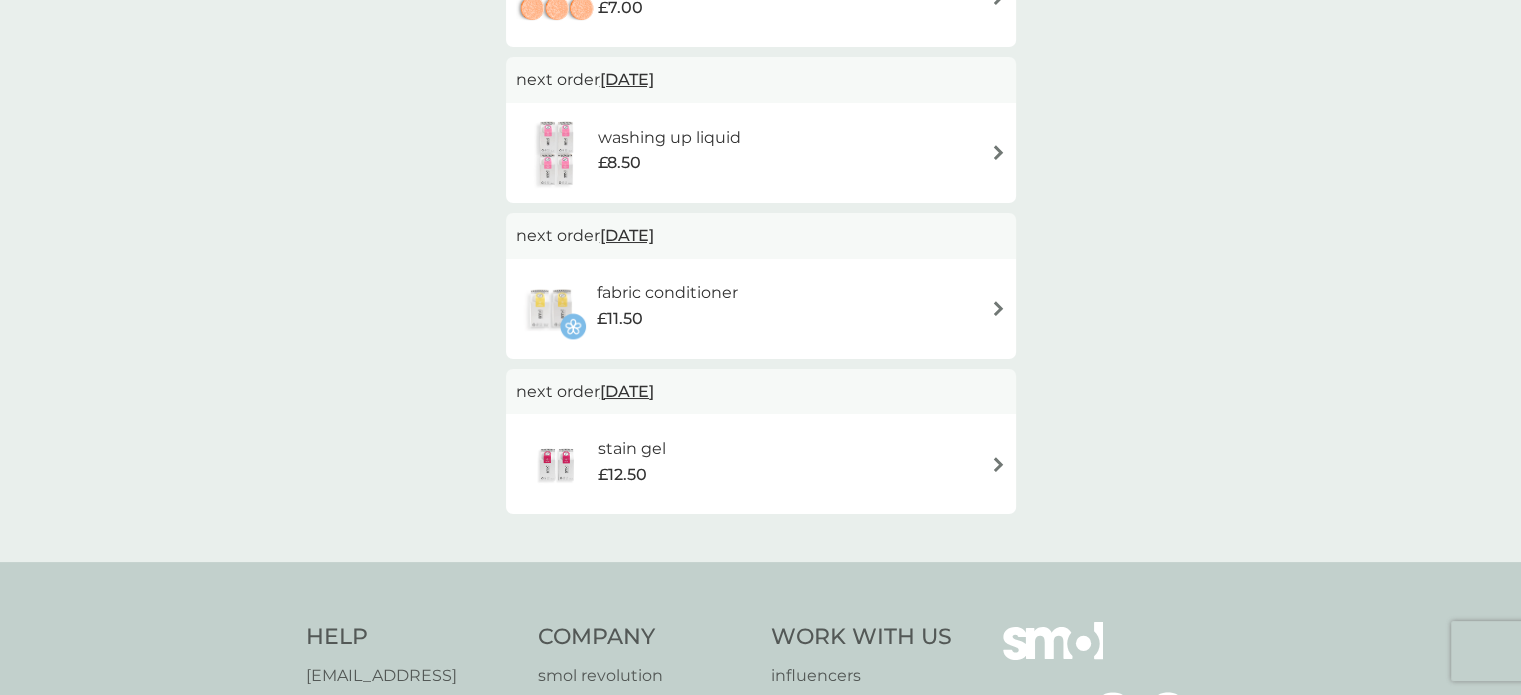 click at bounding box center [998, 464] 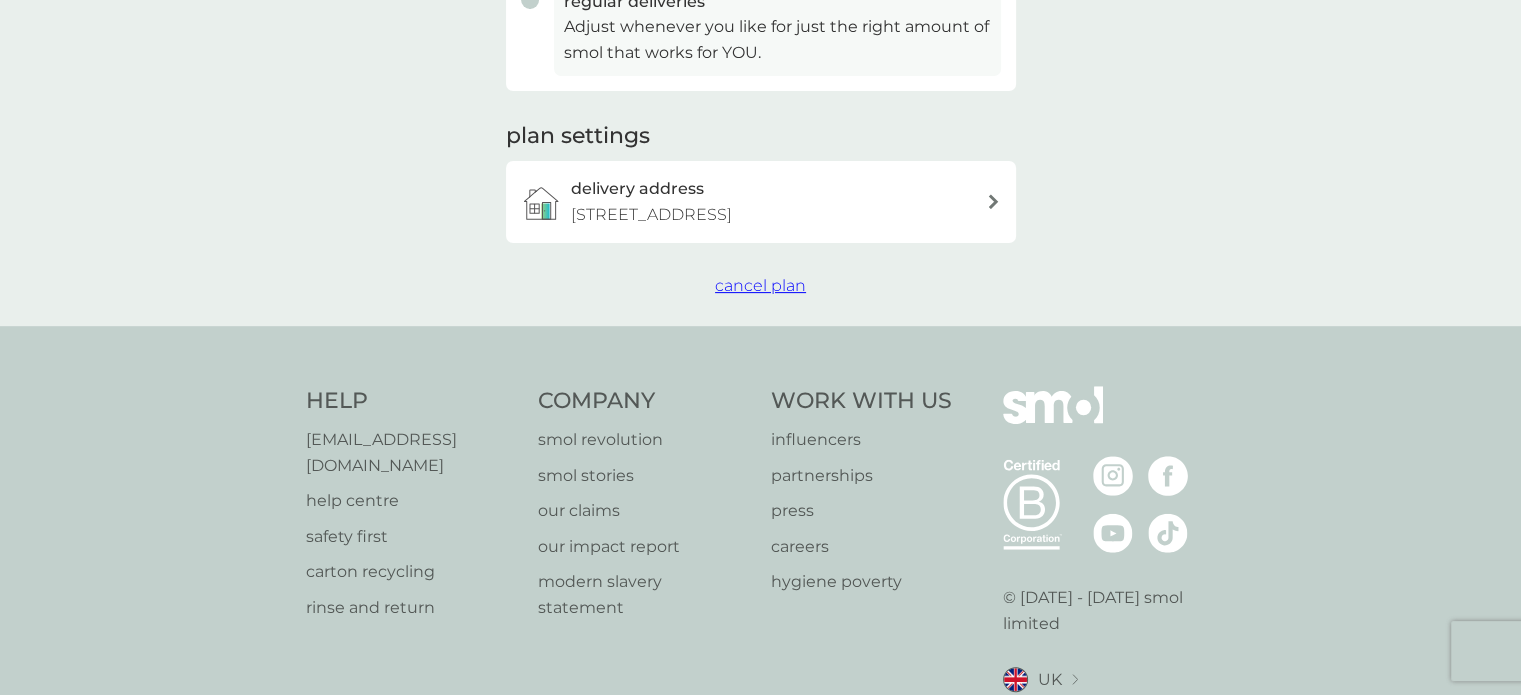 scroll, scrollTop: 600, scrollLeft: 0, axis: vertical 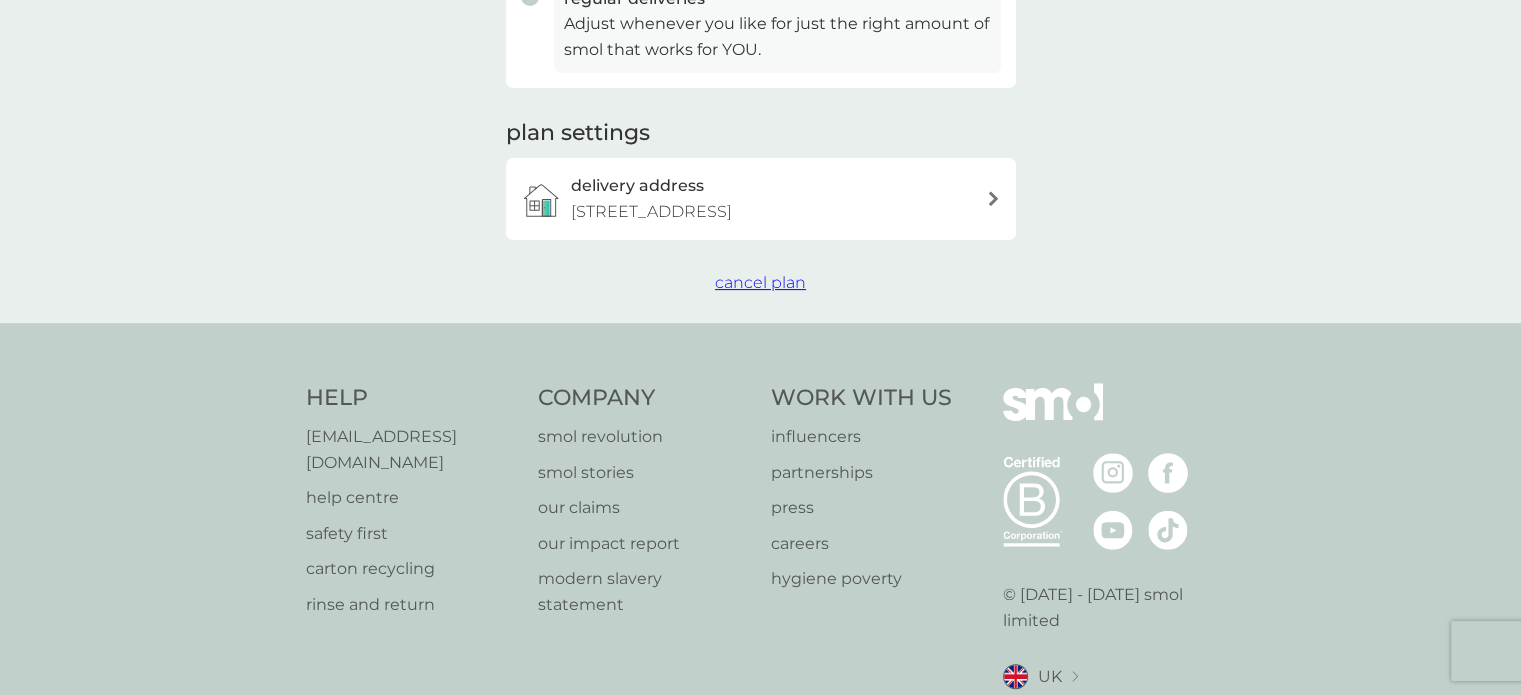 click on "cancel plan" at bounding box center (760, 282) 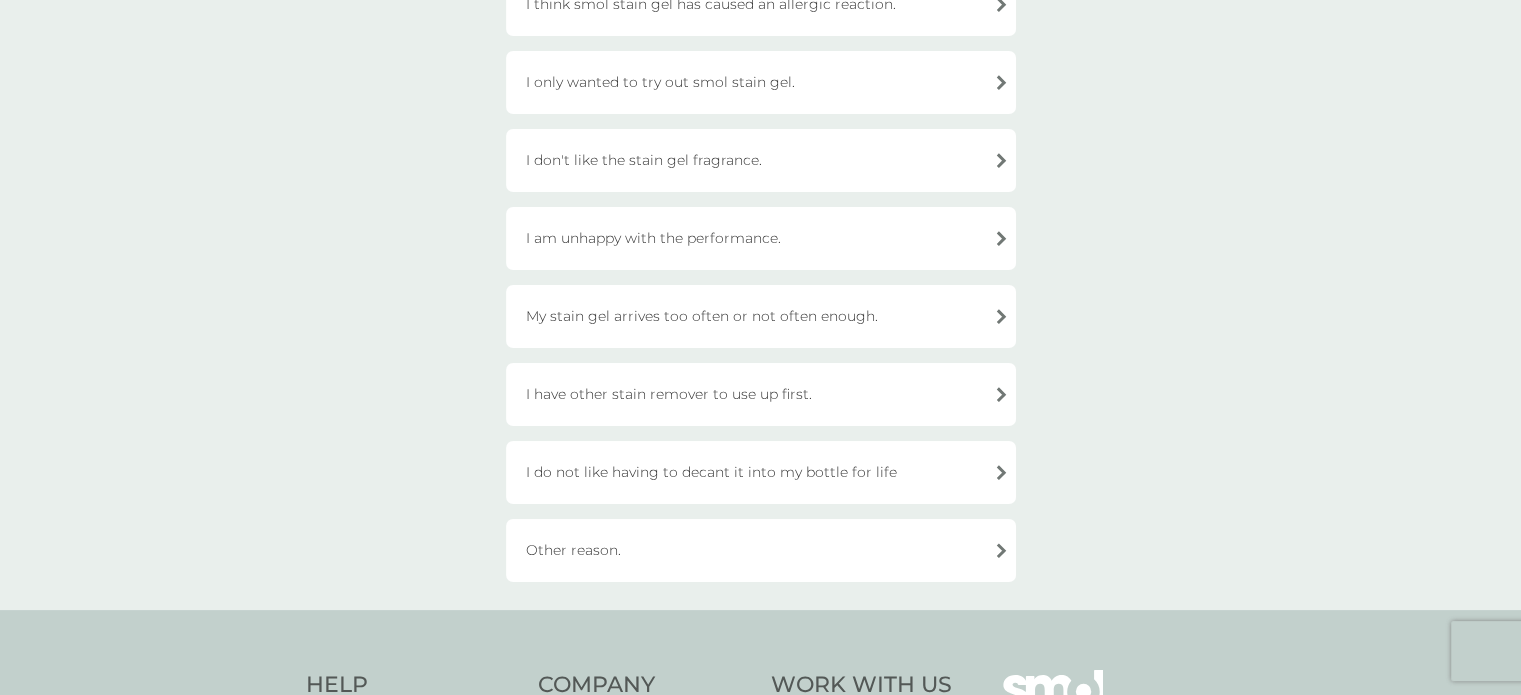 scroll, scrollTop: 500, scrollLeft: 0, axis: vertical 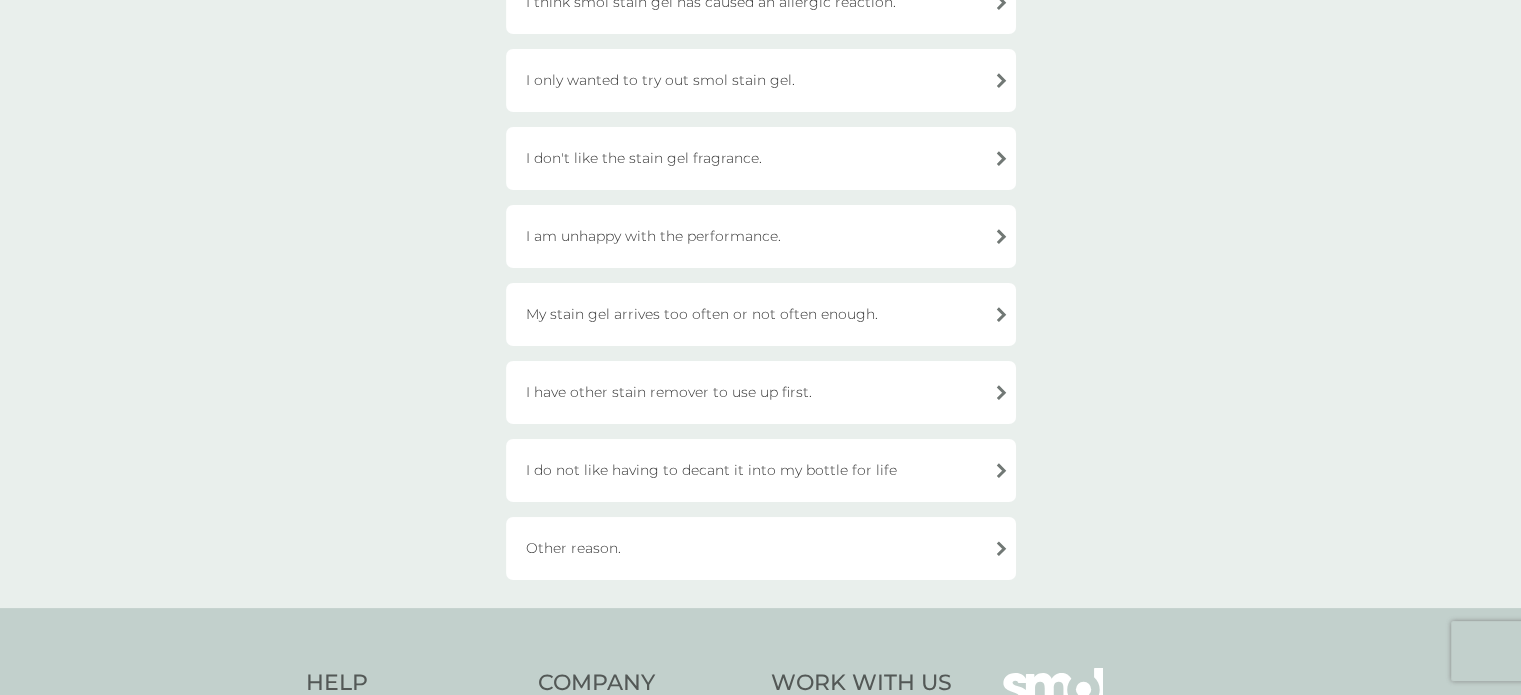 click on "I have other stain remover to use up first." at bounding box center [761, 392] 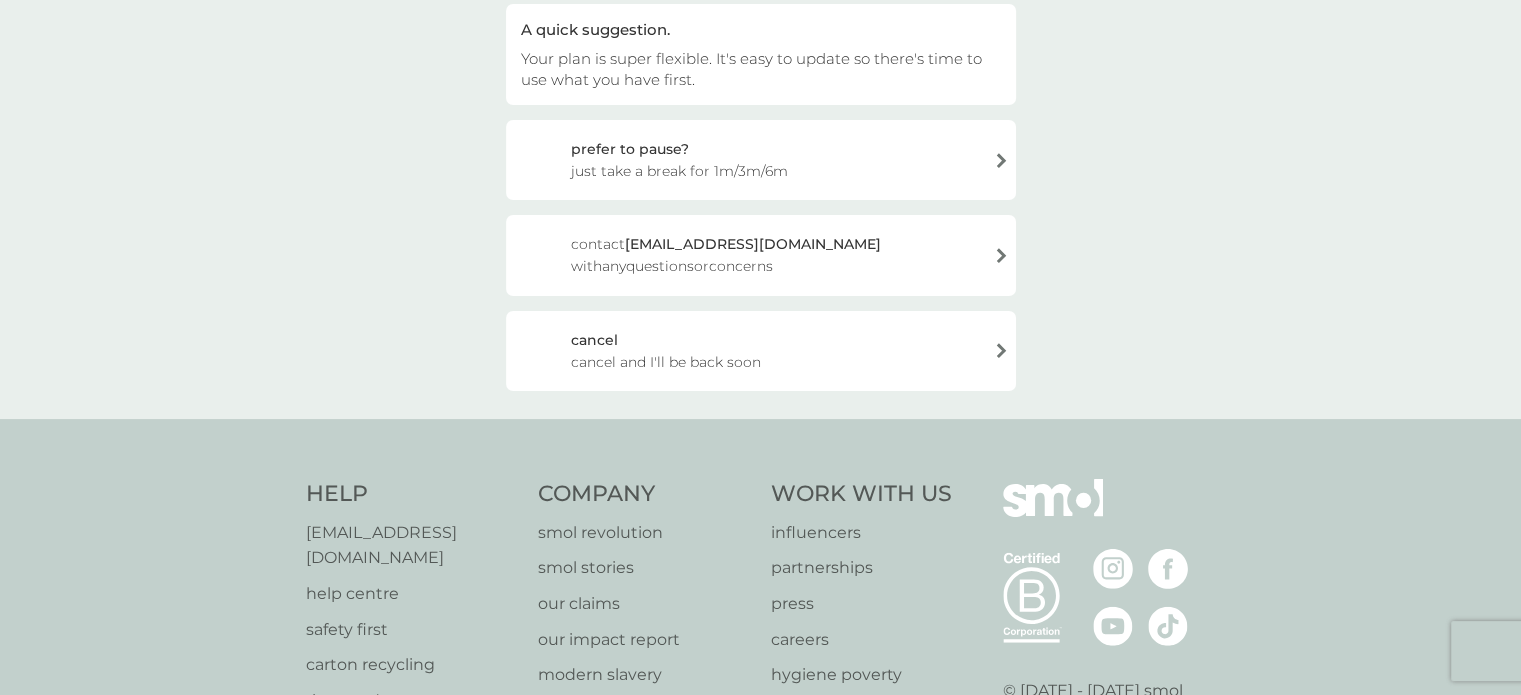 scroll, scrollTop: 183, scrollLeft: 0, axis: vertical 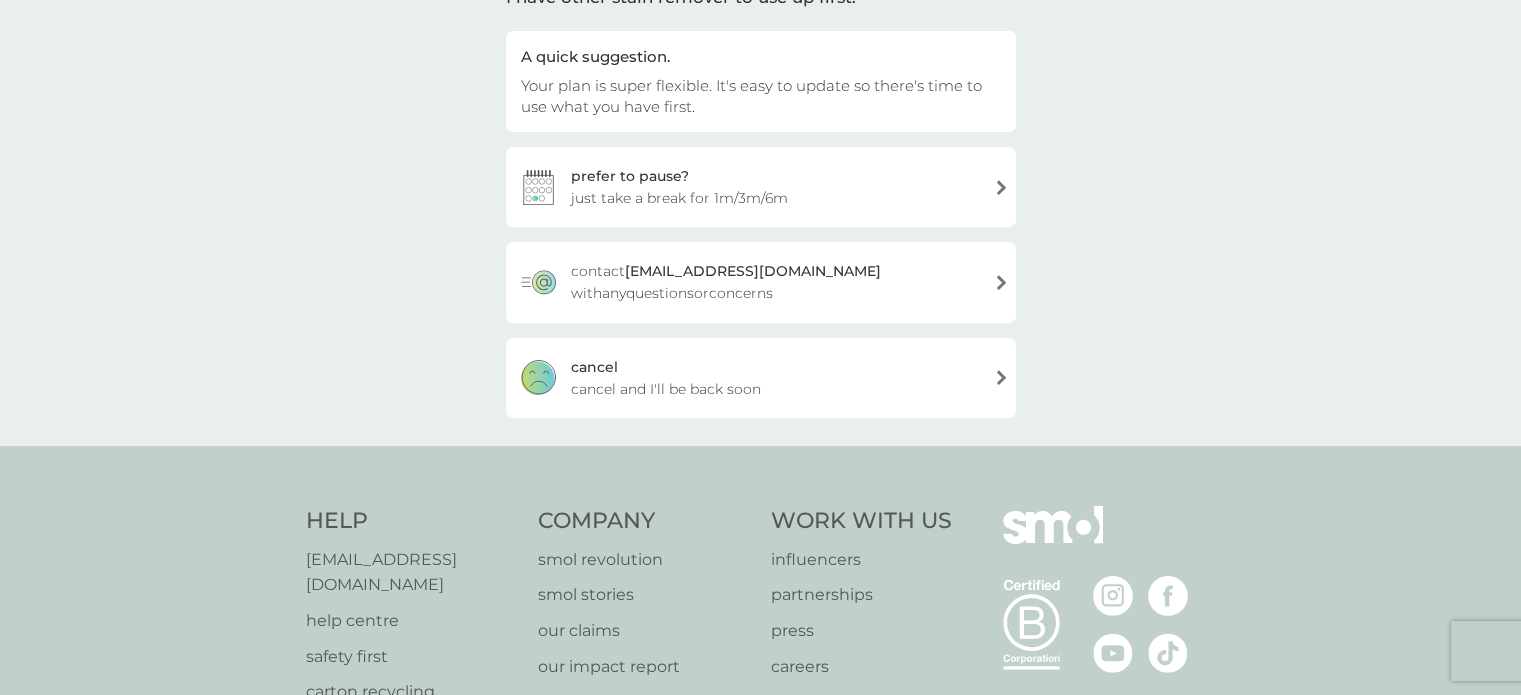 click on "prefer to pause? just take a break for 1m/3m/6m" at bounding box center [761, 187] 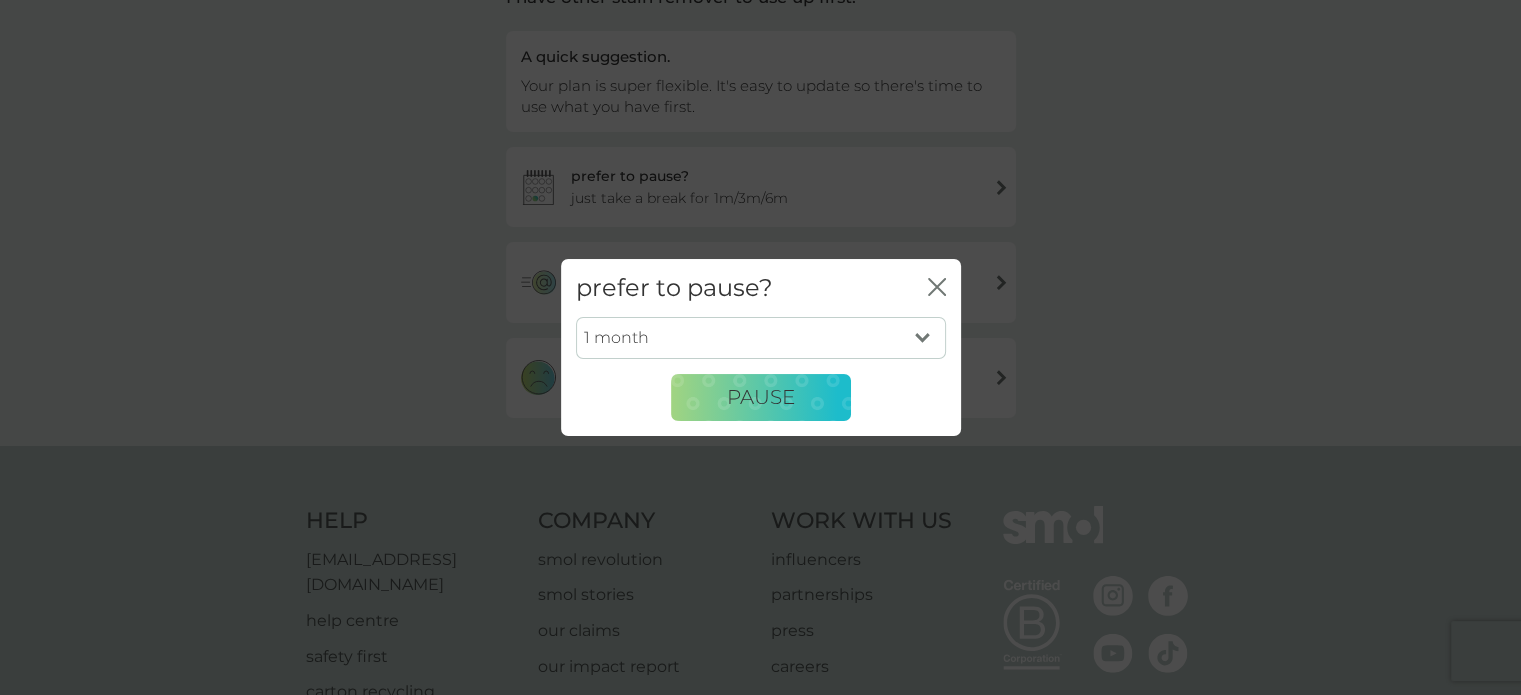 click on "1 month 3 months 6 months" at bounding box center (761, 338) 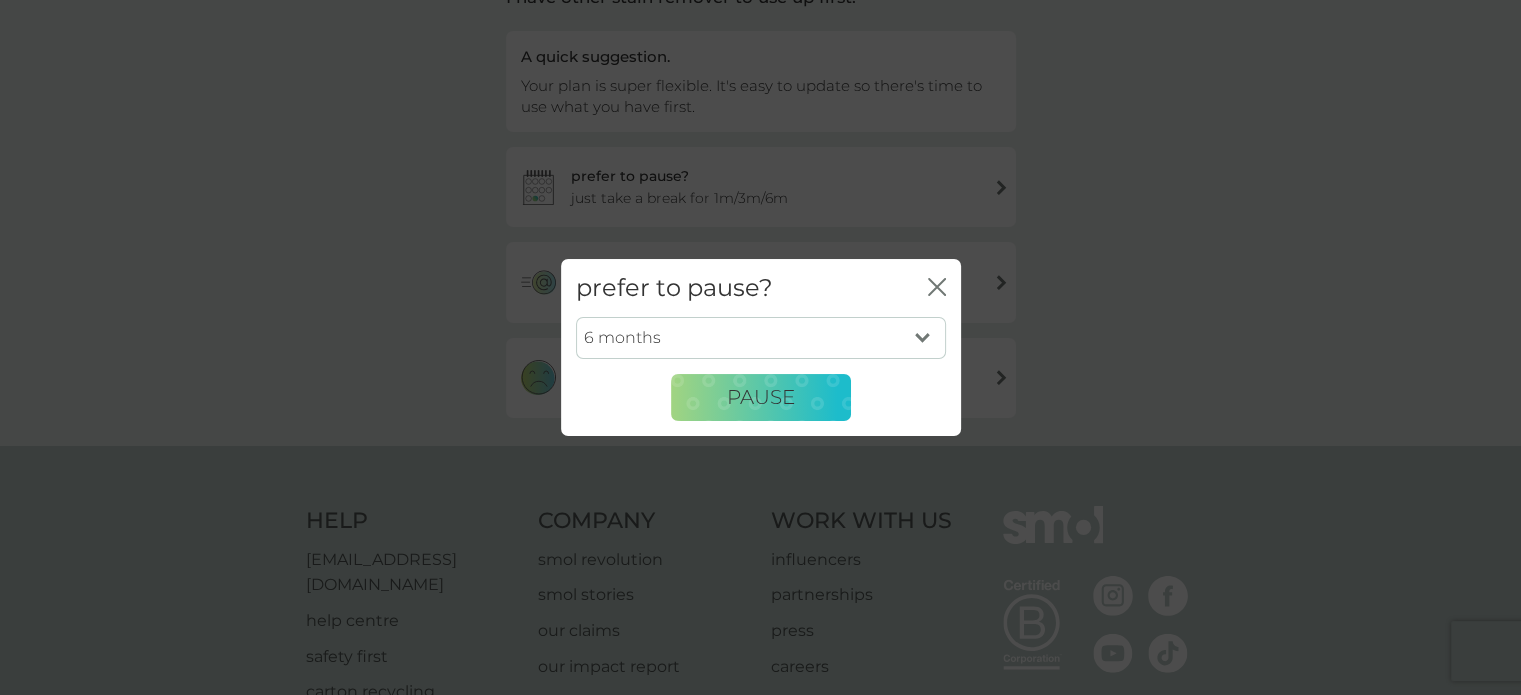 click on "1 month 3 months 6 months" at bounding box center [761, 338] 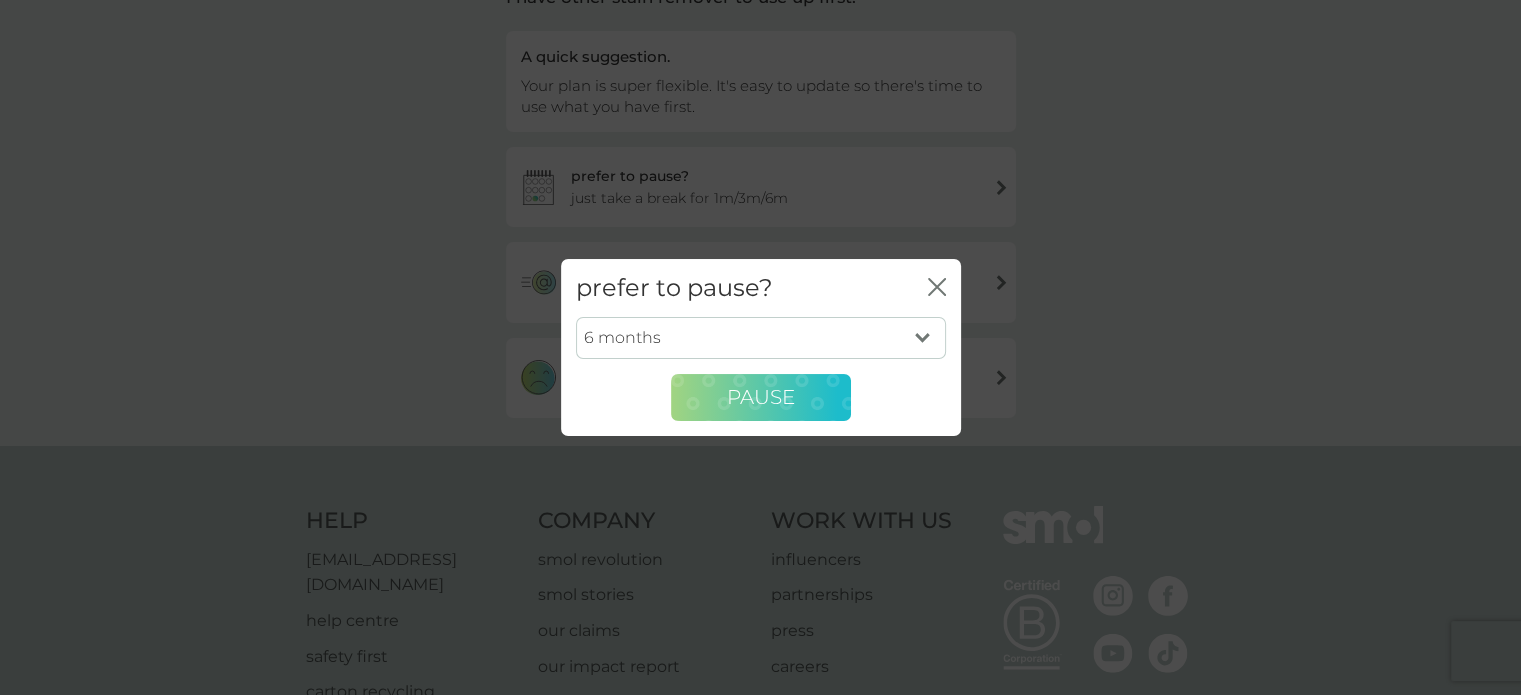click on "PAUSE" at bounding box center [761, 397] 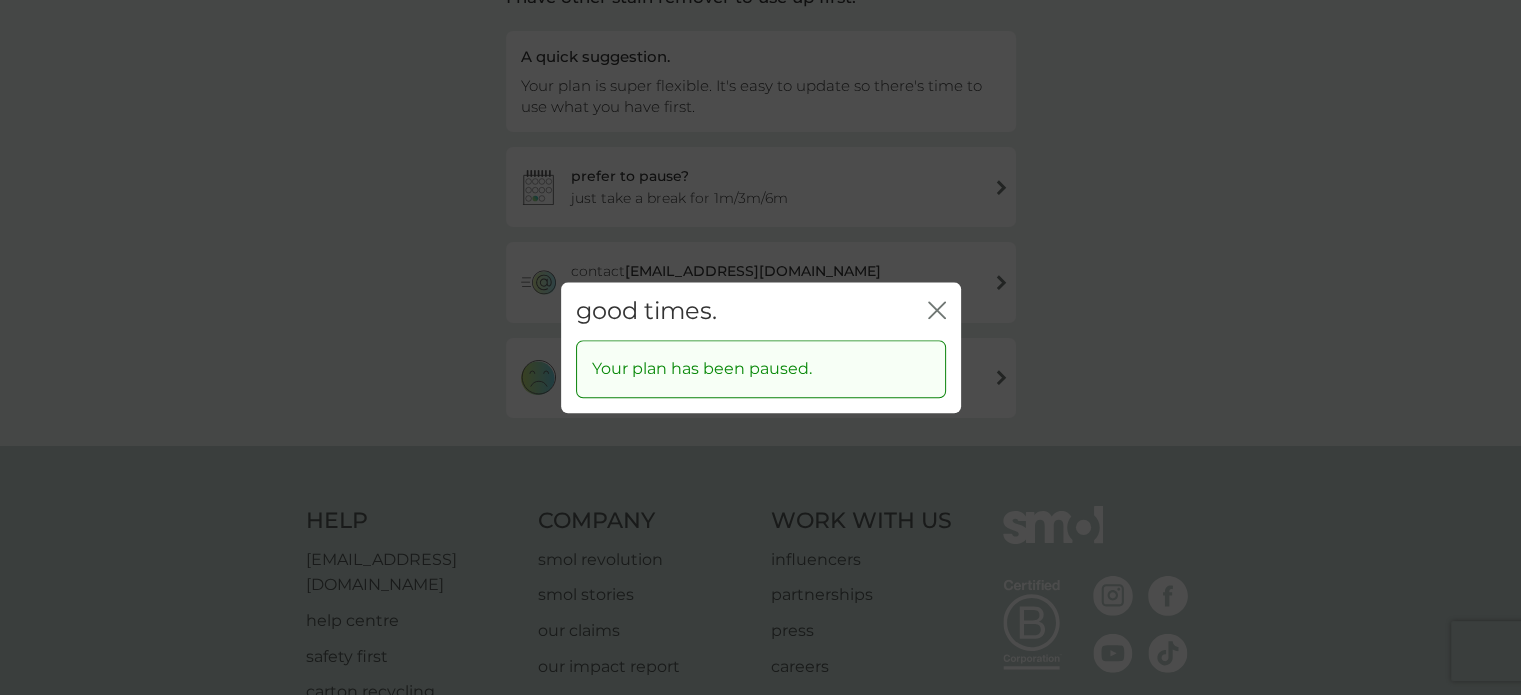 click on "close" 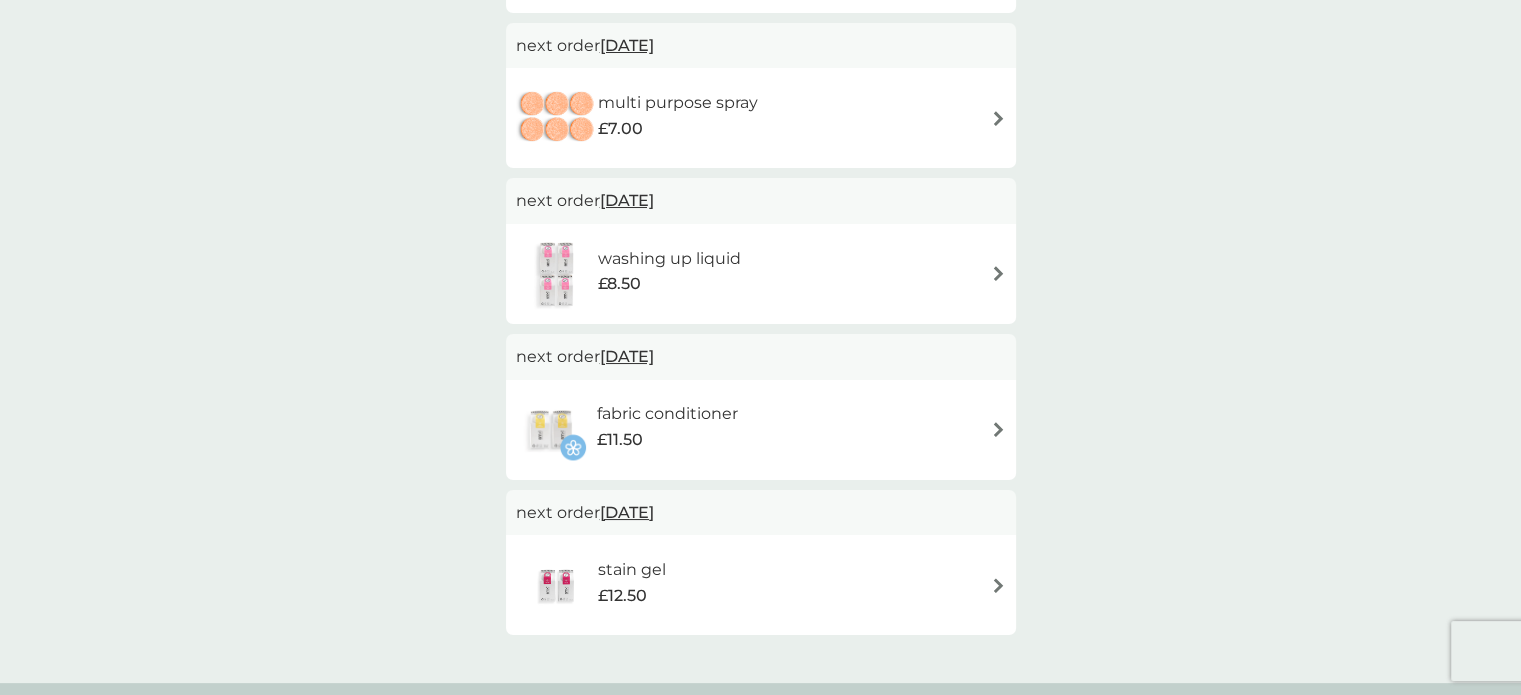 scroll, scrollTop: 400, scrollLeft: 0, axis: vertical 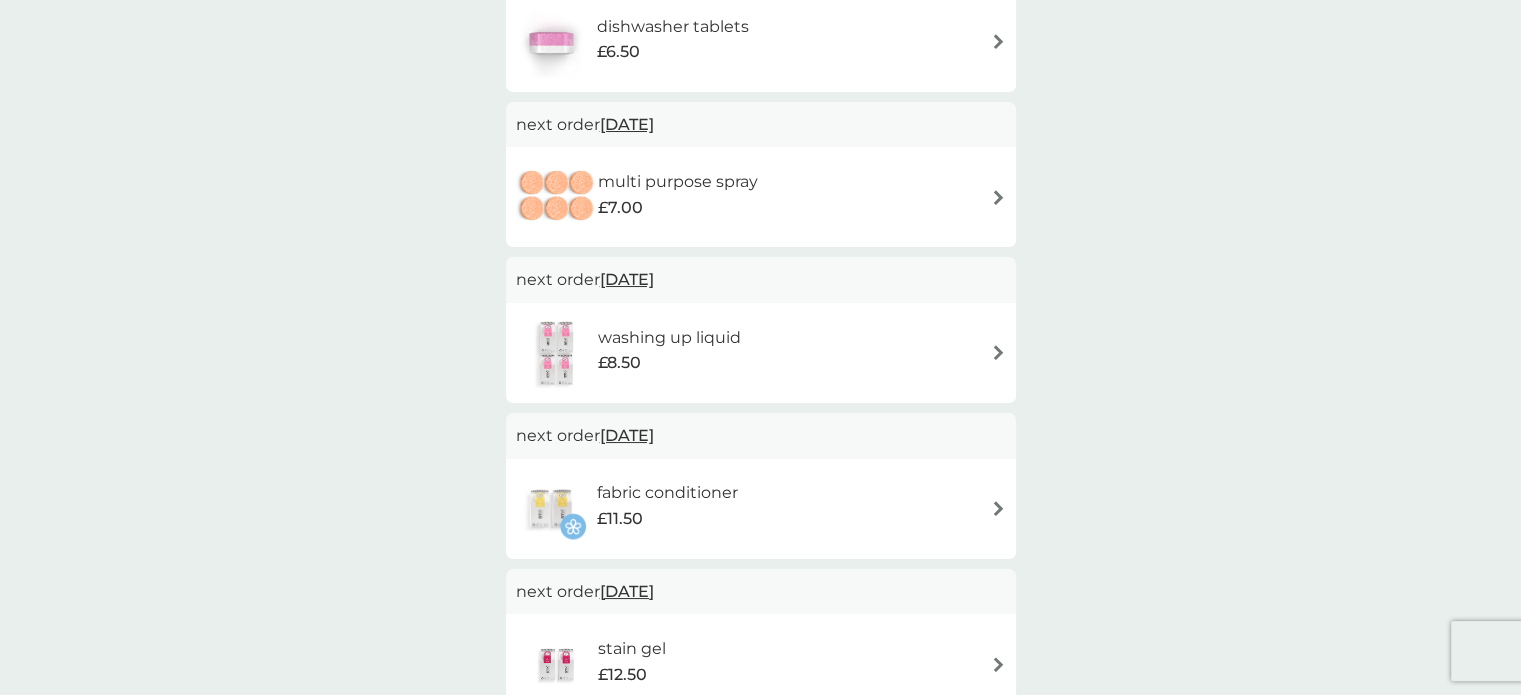 click at bounding box center (998, 352) 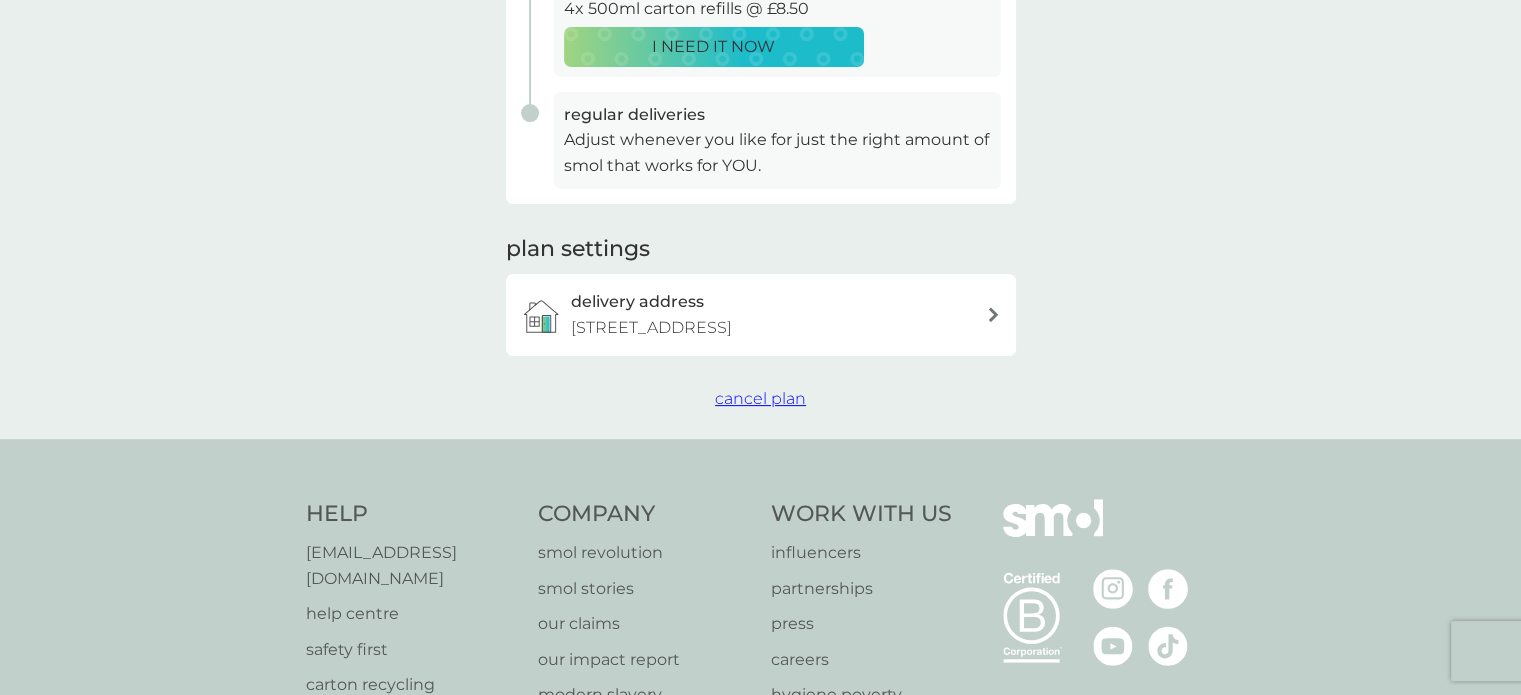 scroll, scrollTop: 500, scrollLeft: 0, axis: vertical 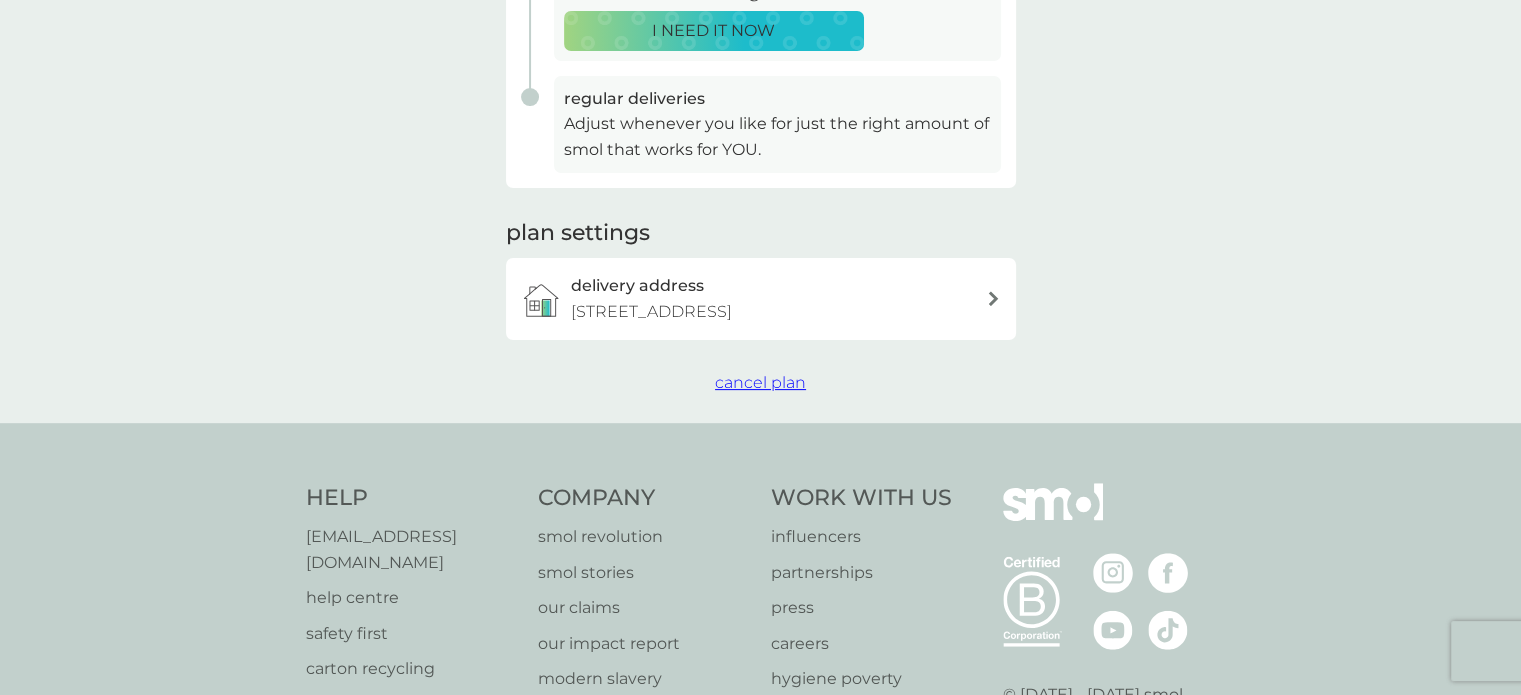 click on "cancel plan" at bounding box center [760, 382] 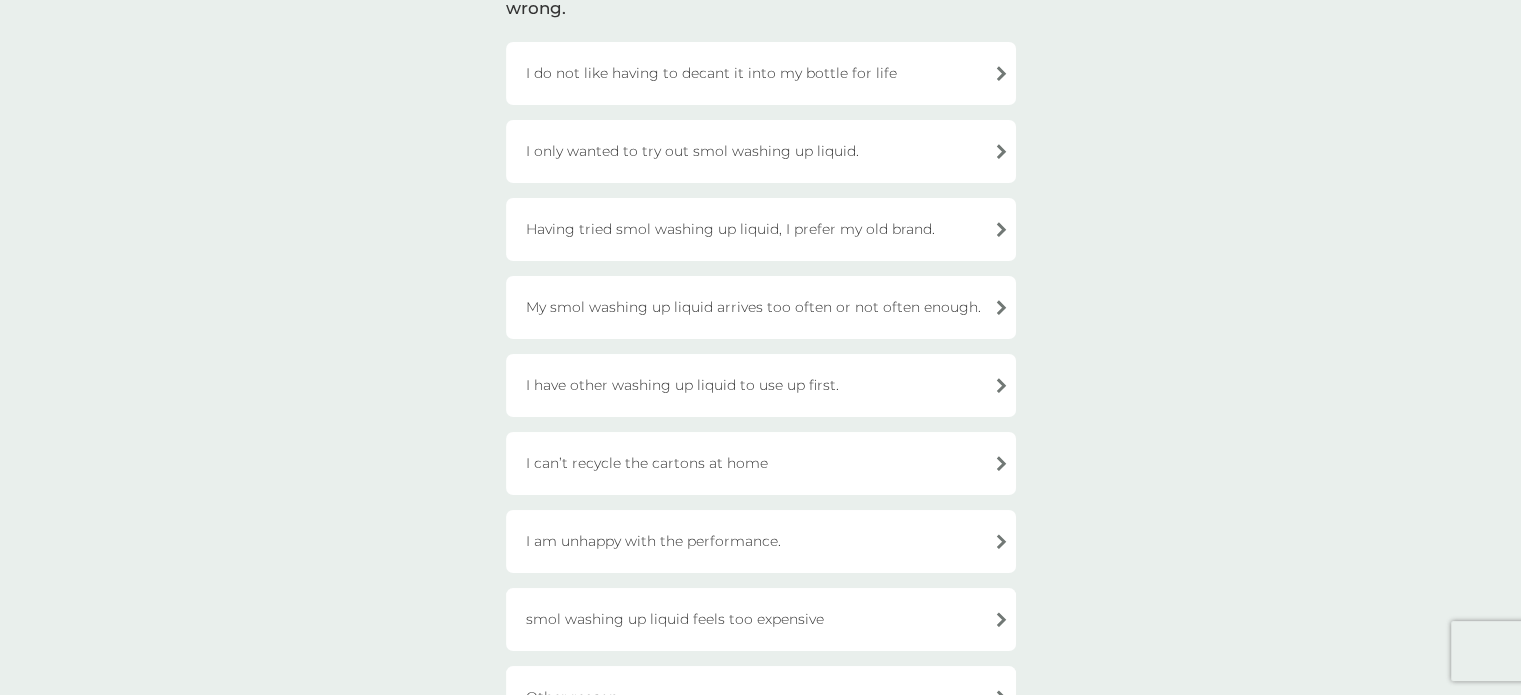 scroll, scrollTop: 200, scrollLeft: 0, axis: vertical 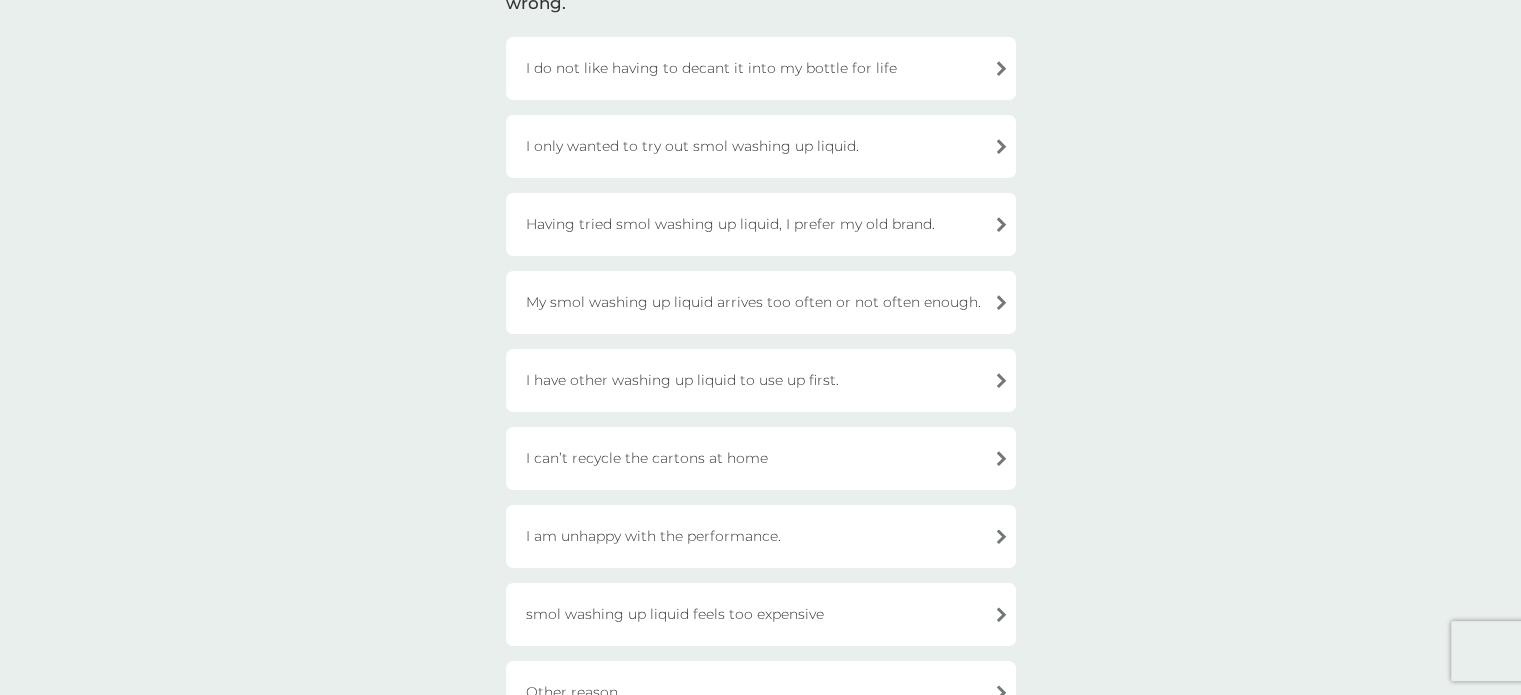 click on "I have other washing up liquid to use up first." at bounding box center [761, 380] 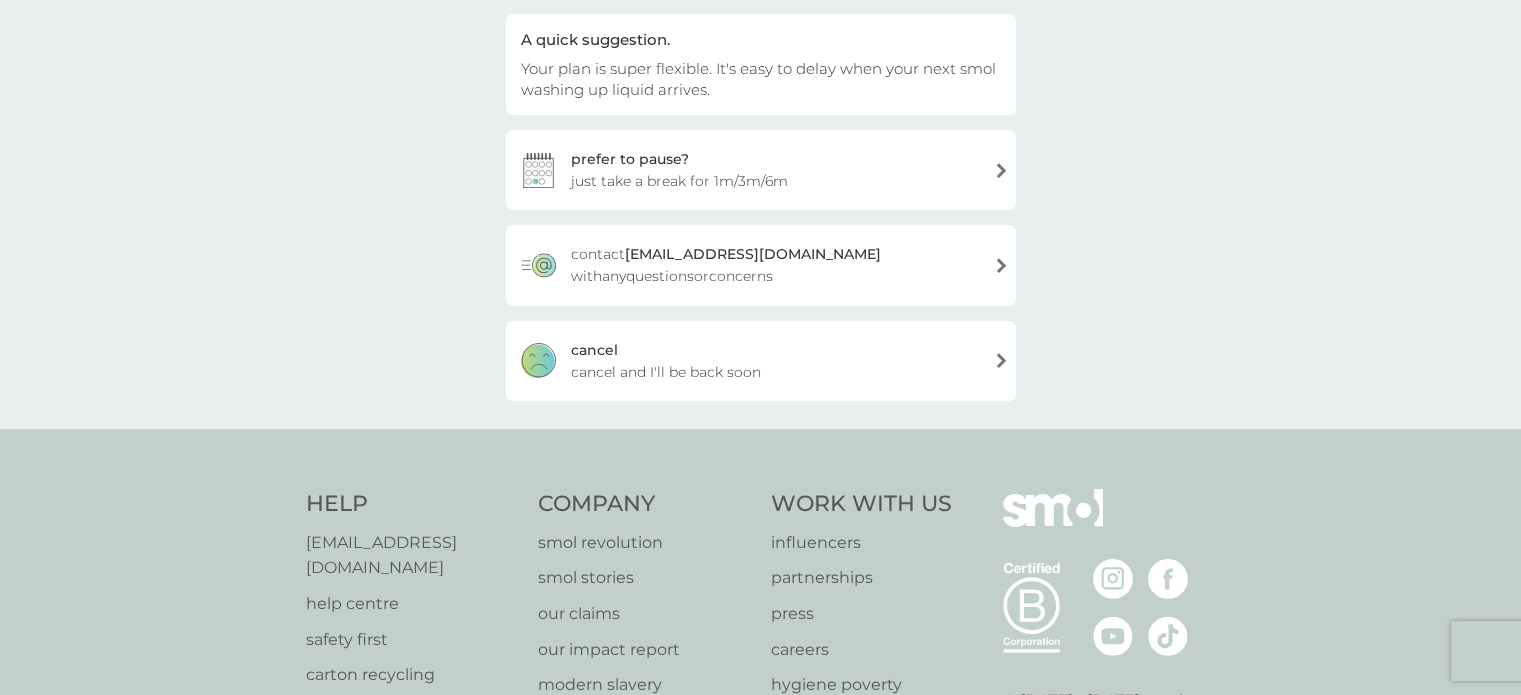 click on "prefer to pause? just take a break for 1m/3m/6m" at bounding box center (761, 170) 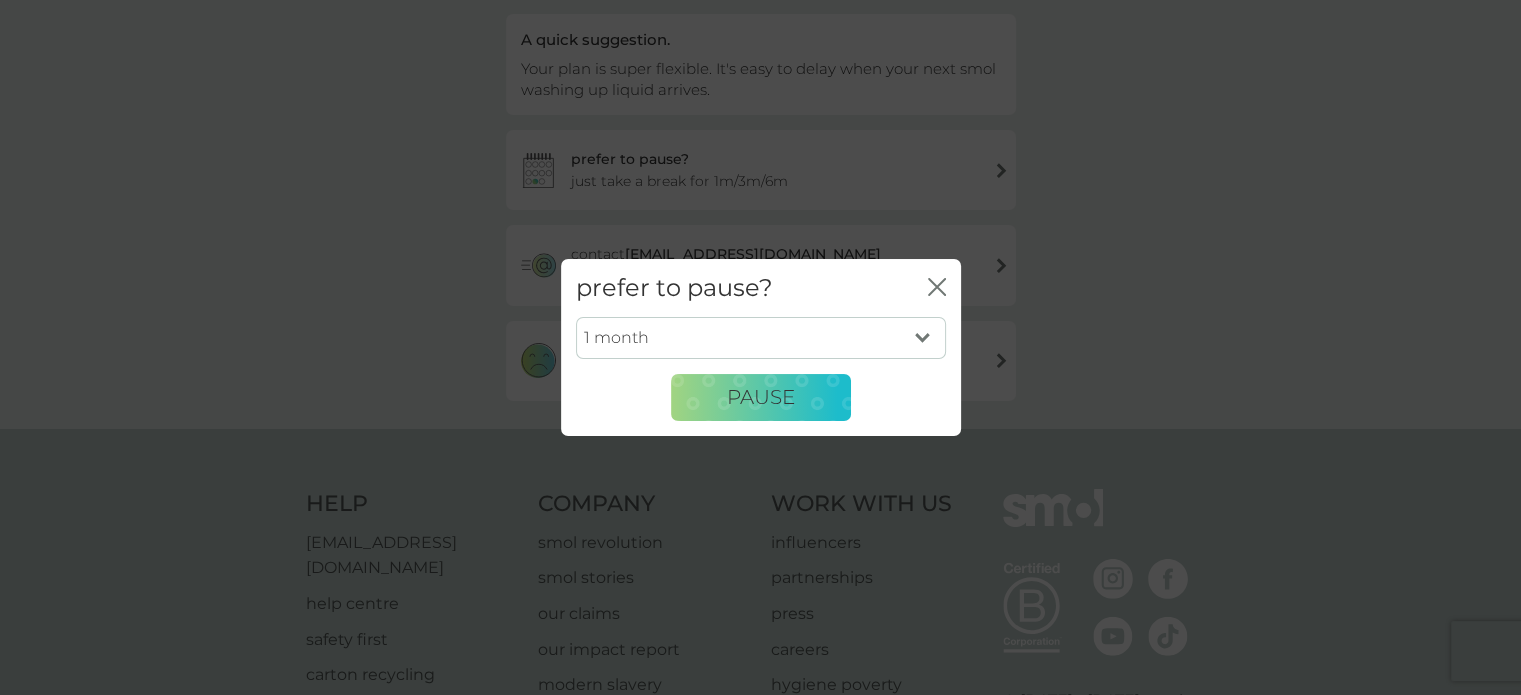 click on "1 month 3 months 6 months" at bounding box center [761, 338] 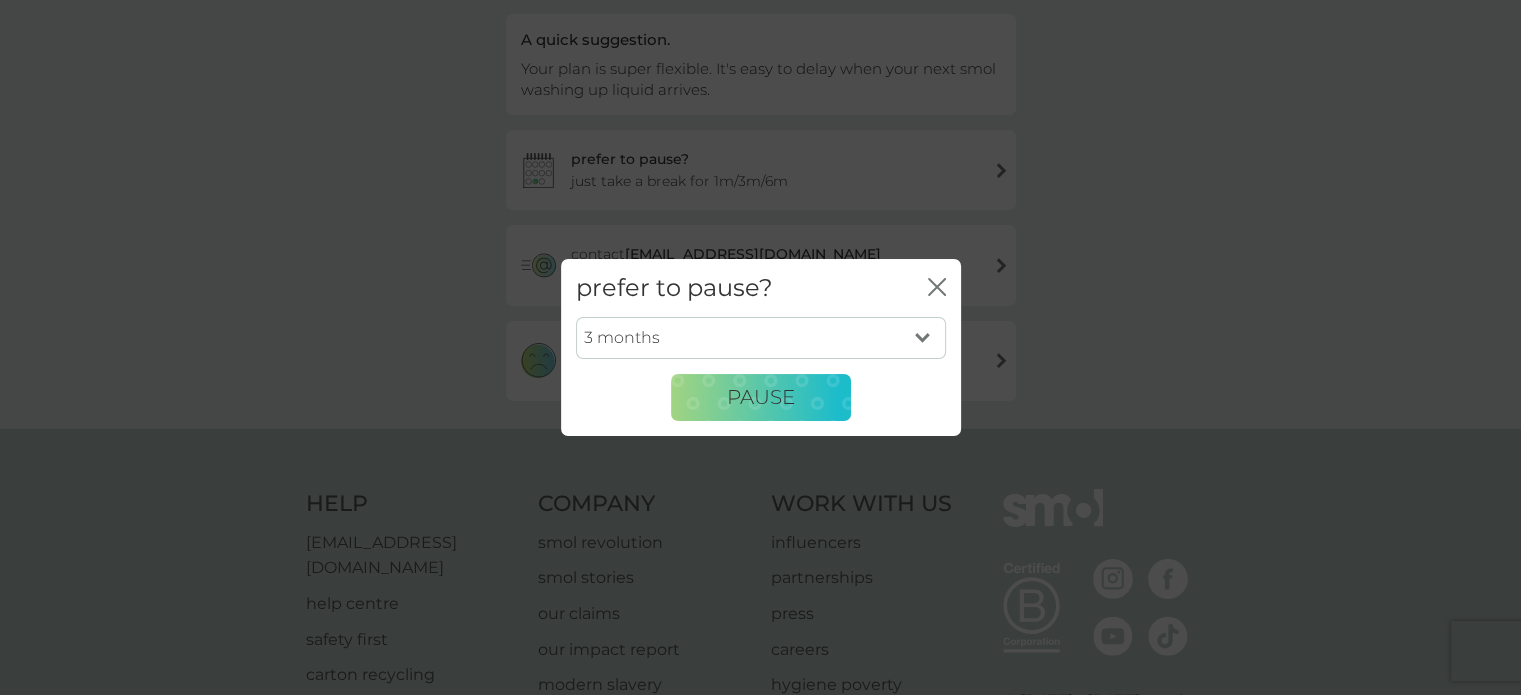 click on "1 month 3 months 6 months" at bounding box center (761, 338) 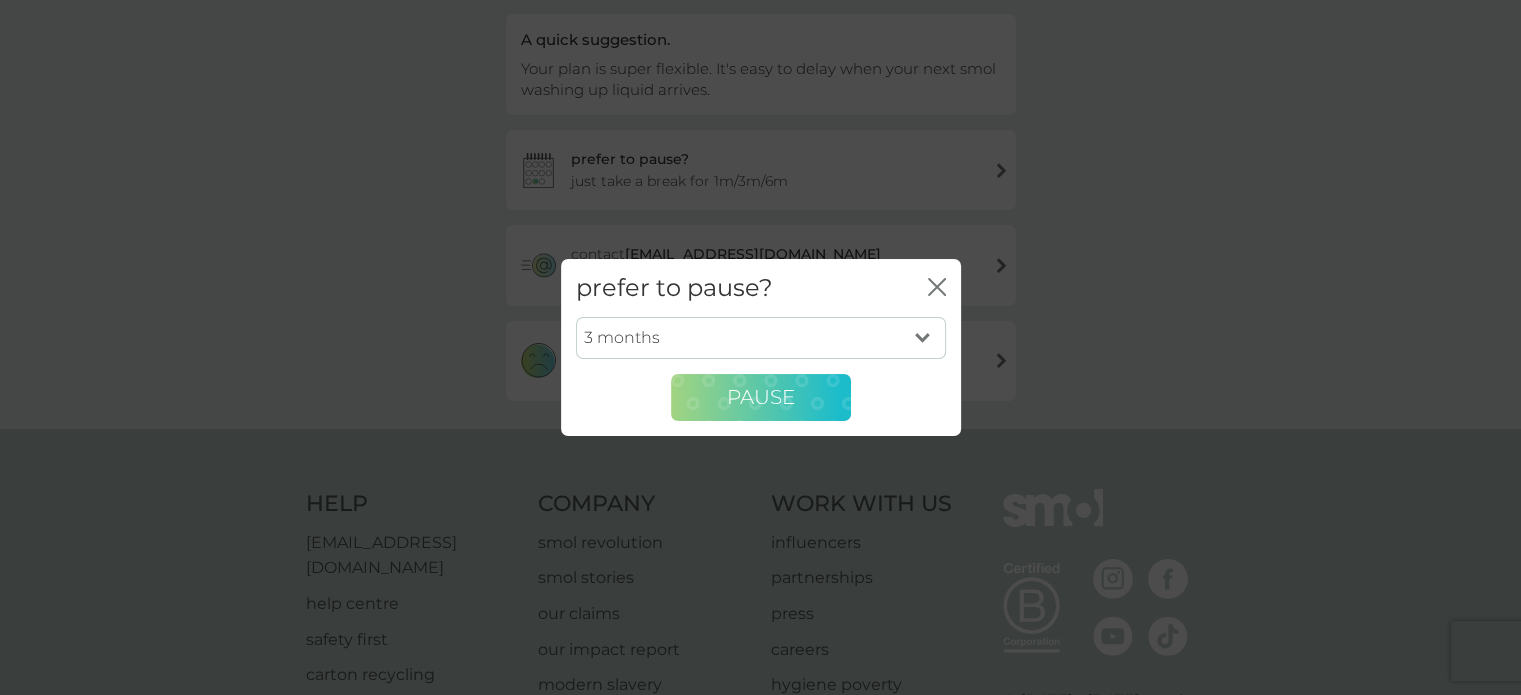click on "PAUSE" at bounding box center (761, 397) 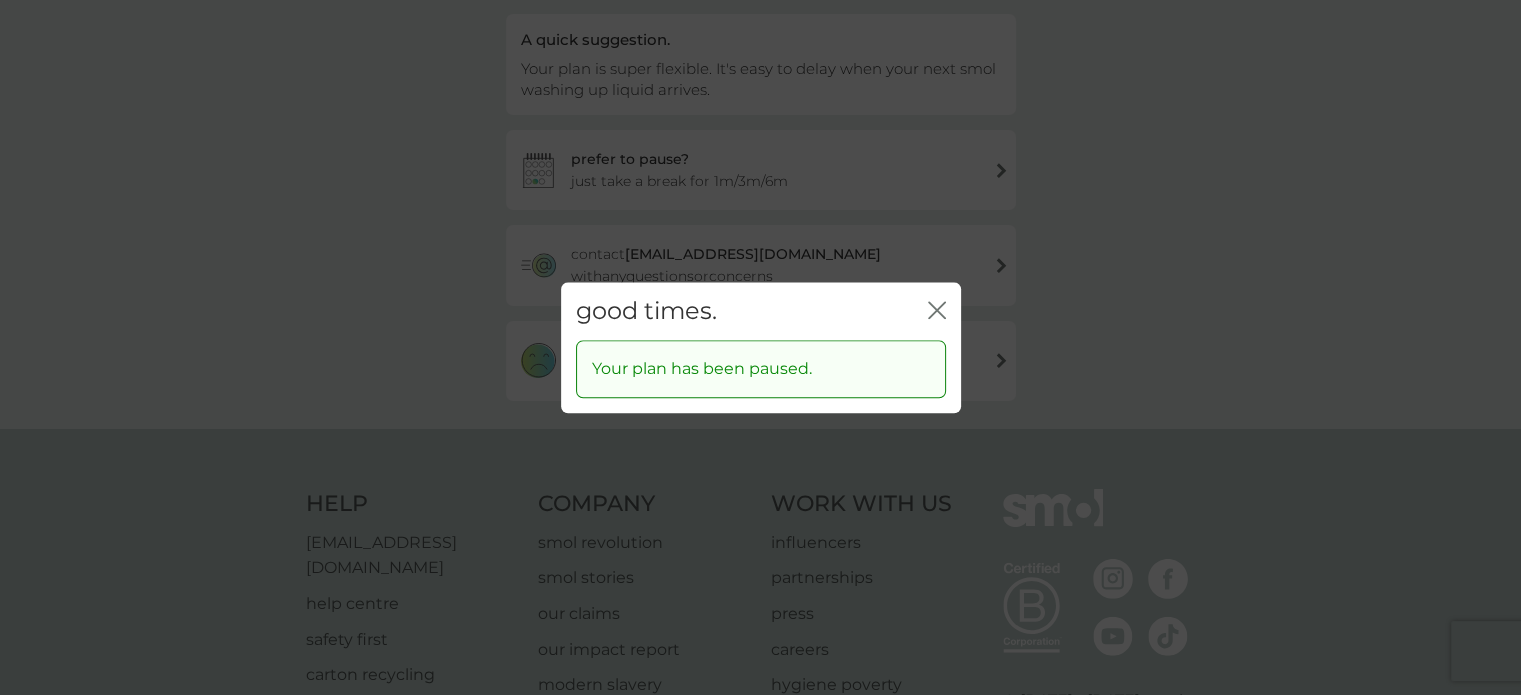 click on "close" 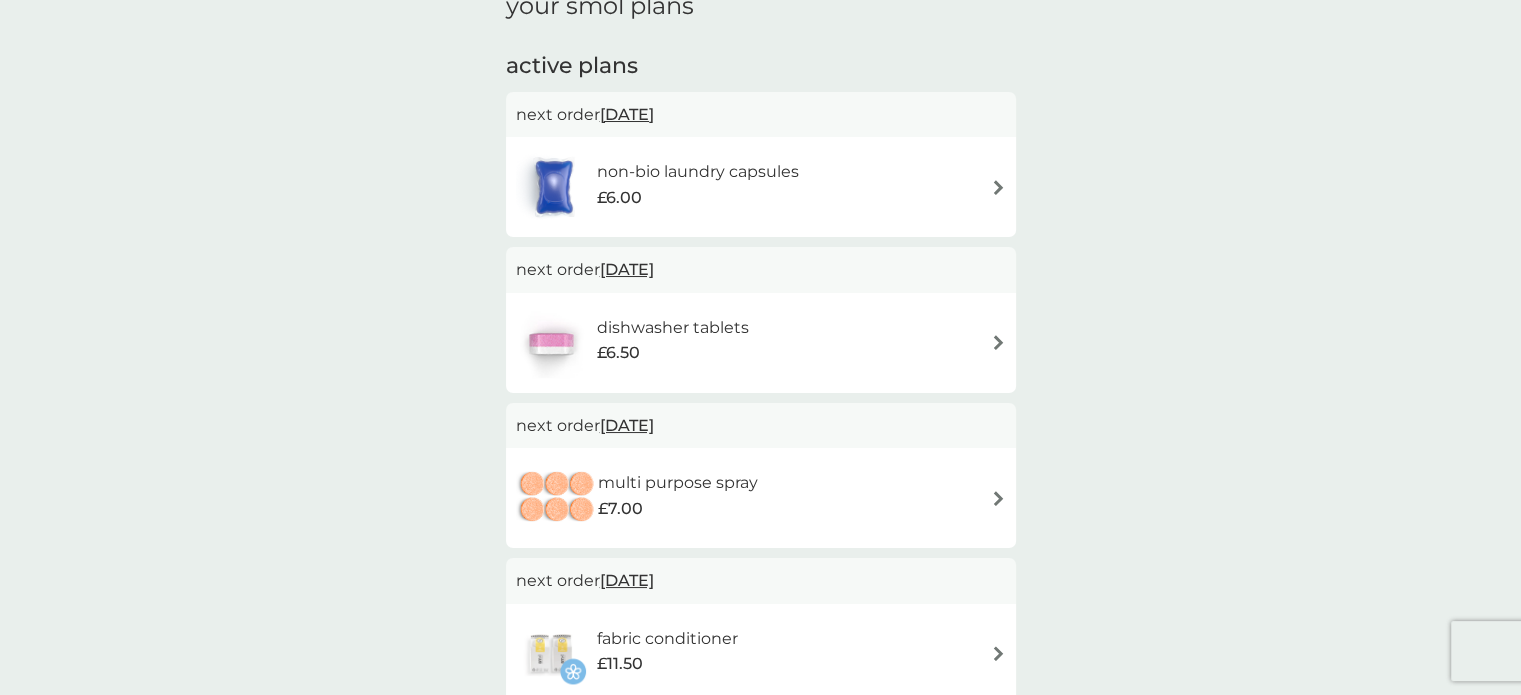 scroll, scrollTop: 100, scrollLeft: 0, axis: vertical 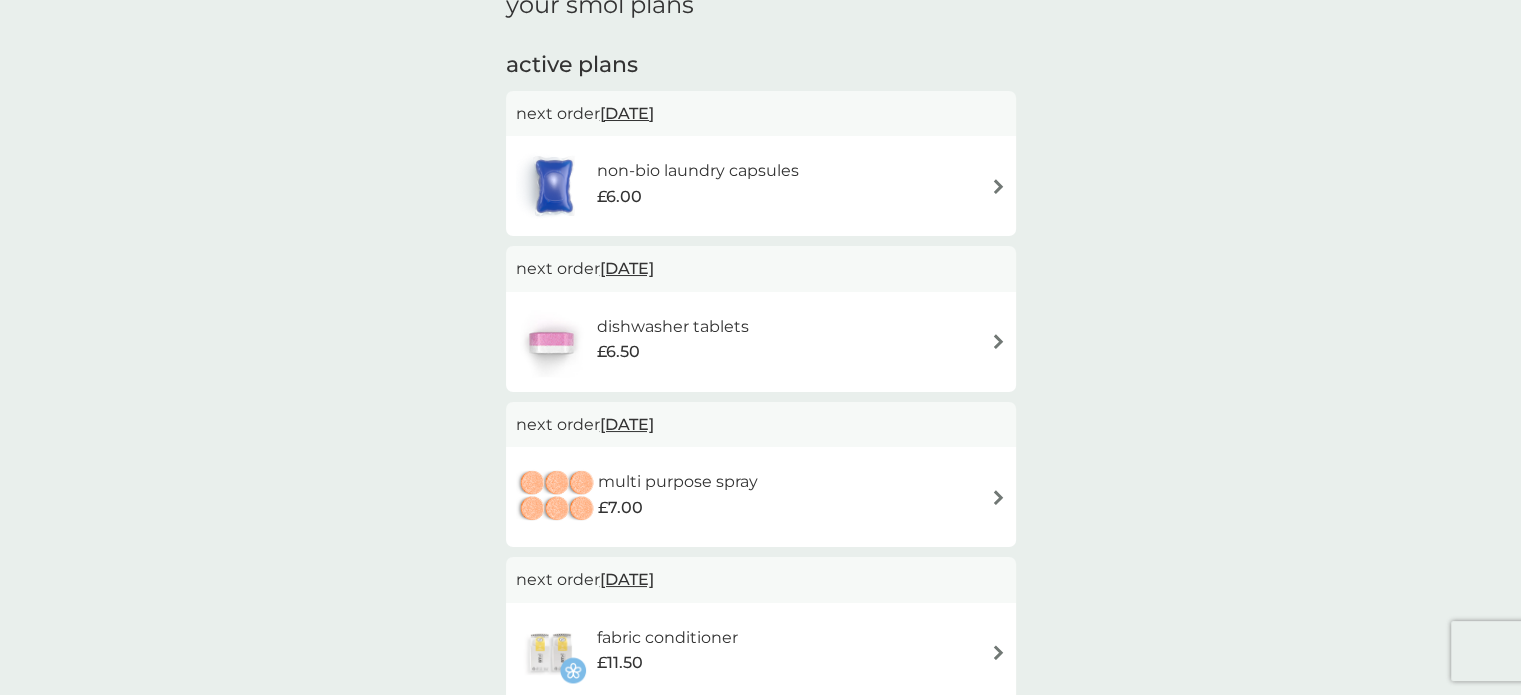 click at bounding box center [998, 186] 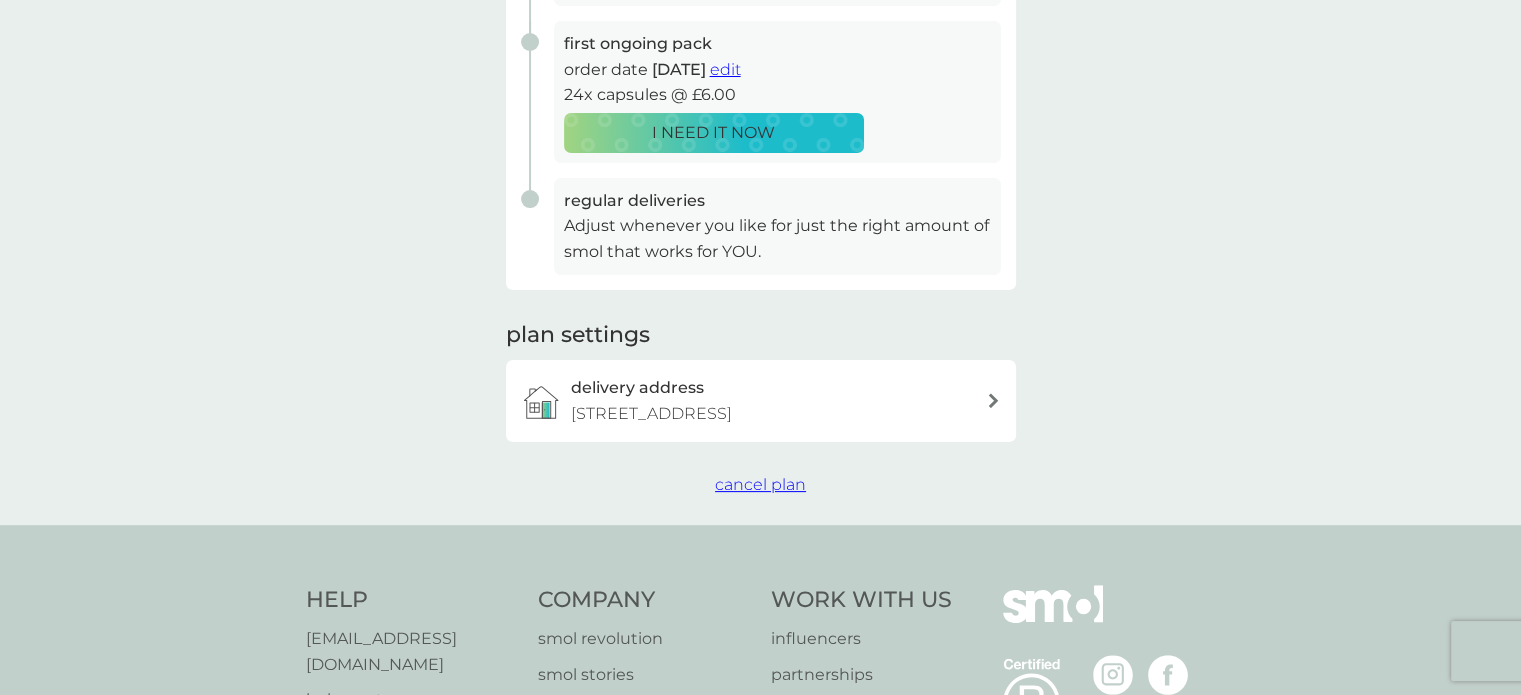 scroll, scrollTop: 400, scrollLeft: 0, axis: vertical 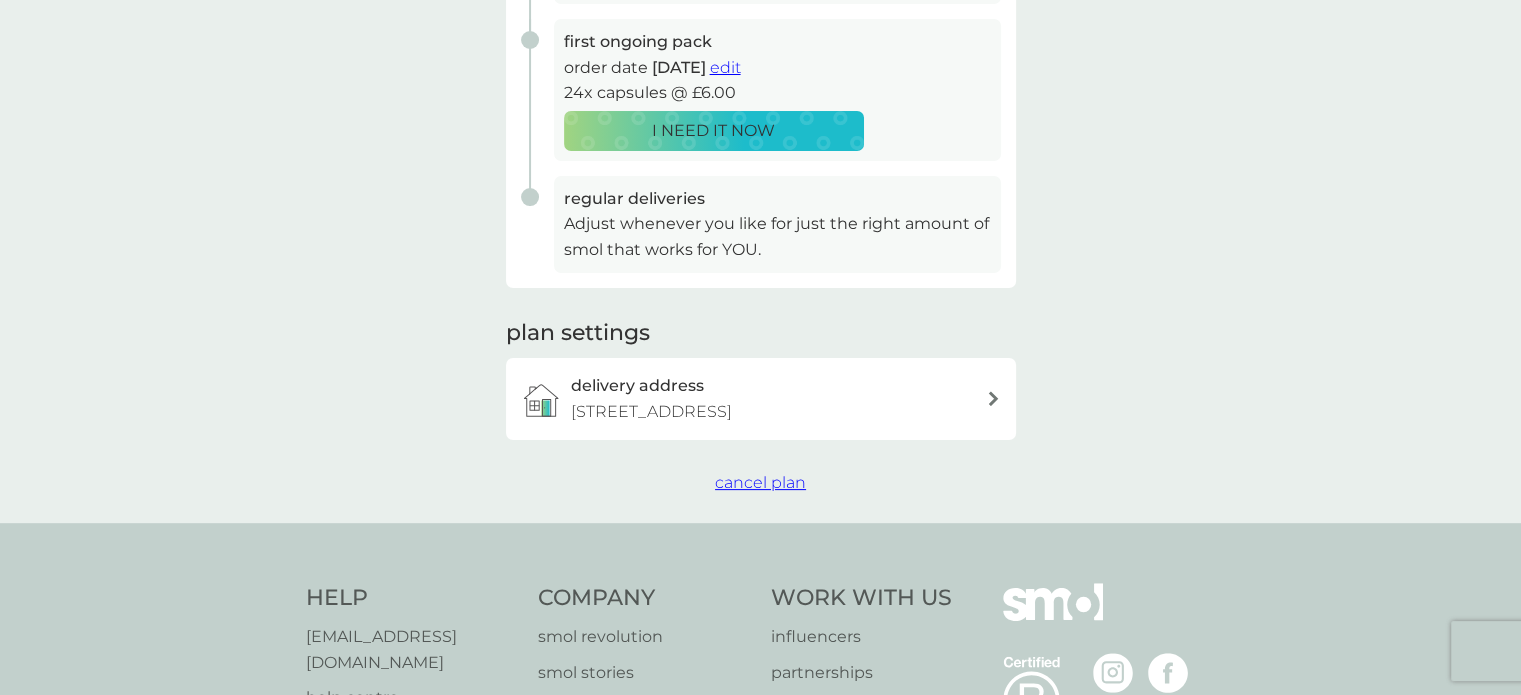 click on "cancel plan" at bounding box center (760, 482) 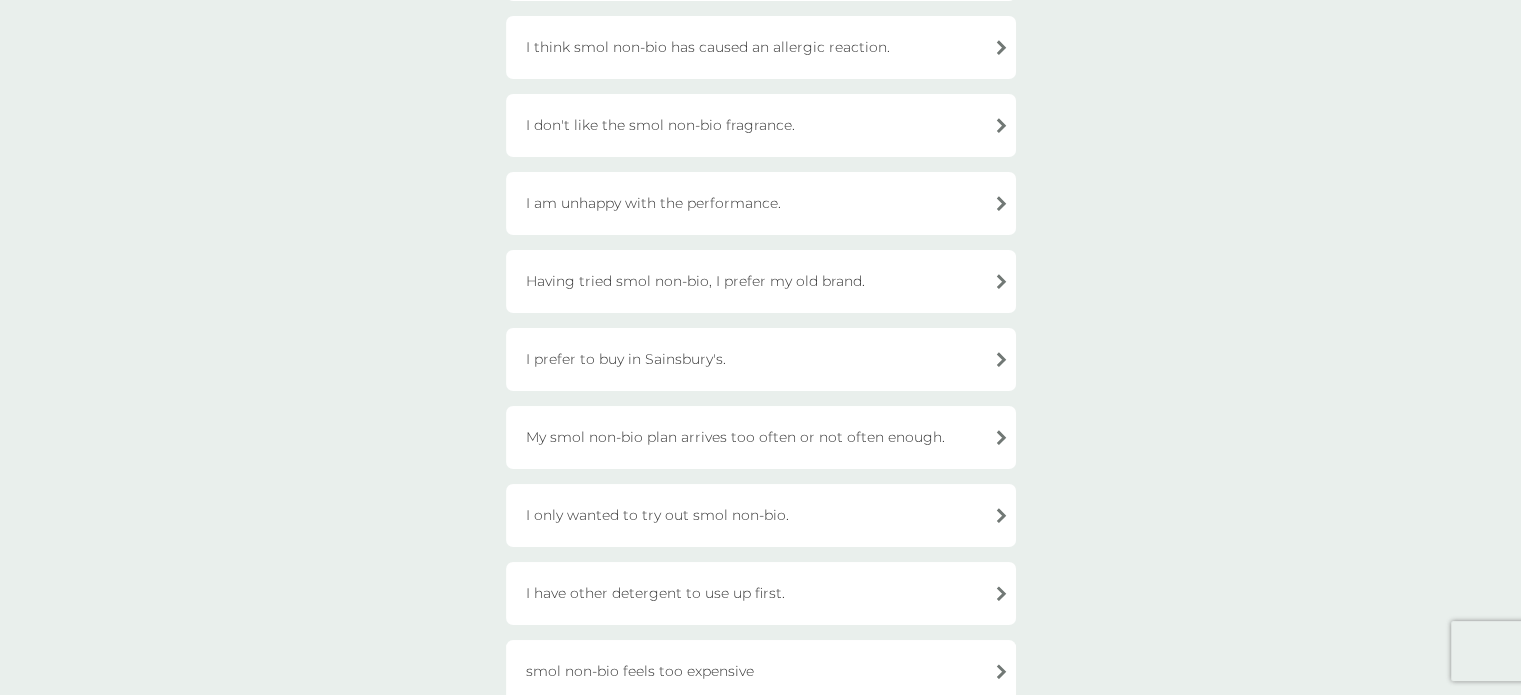 scroll, scrollTop: 300, scrollLeft: 0, axis: vertical 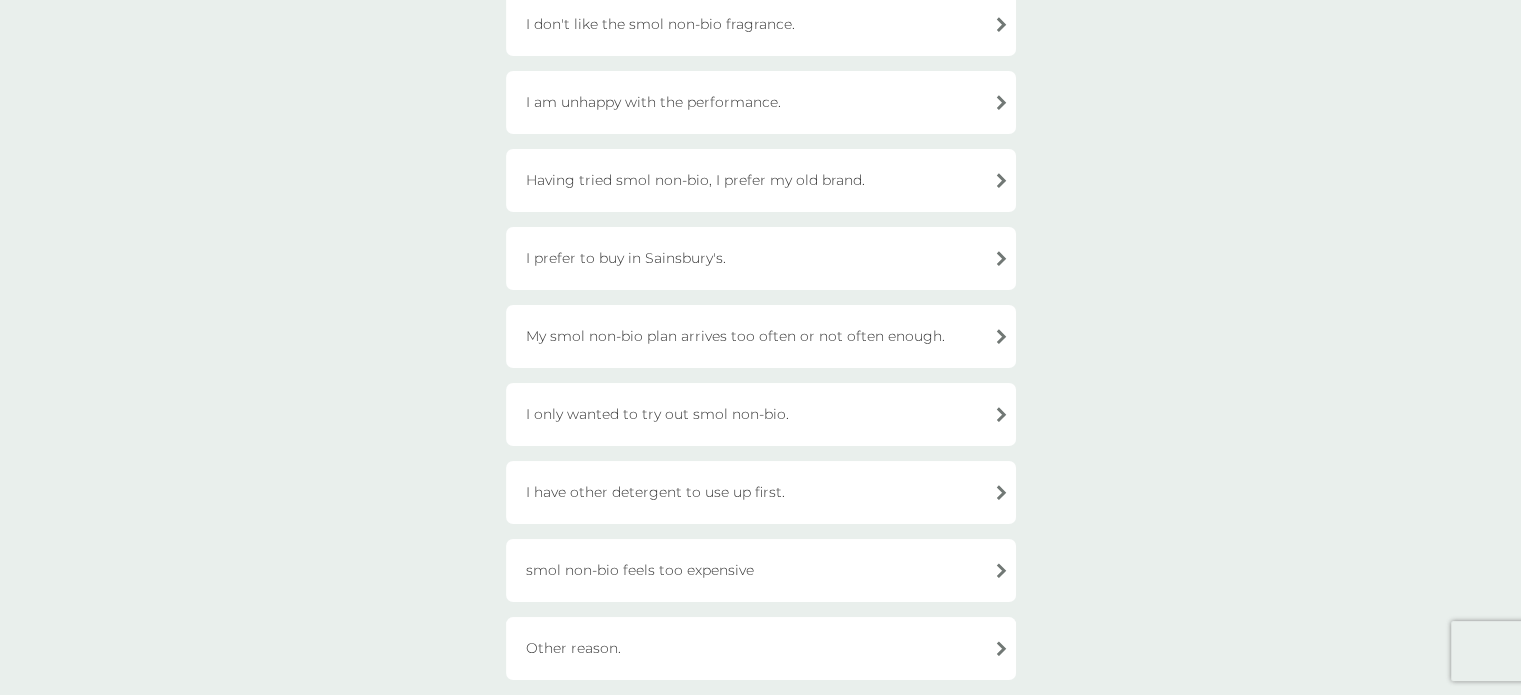 click on "I have other detergent to use up first." at bounding box center [761, 492] 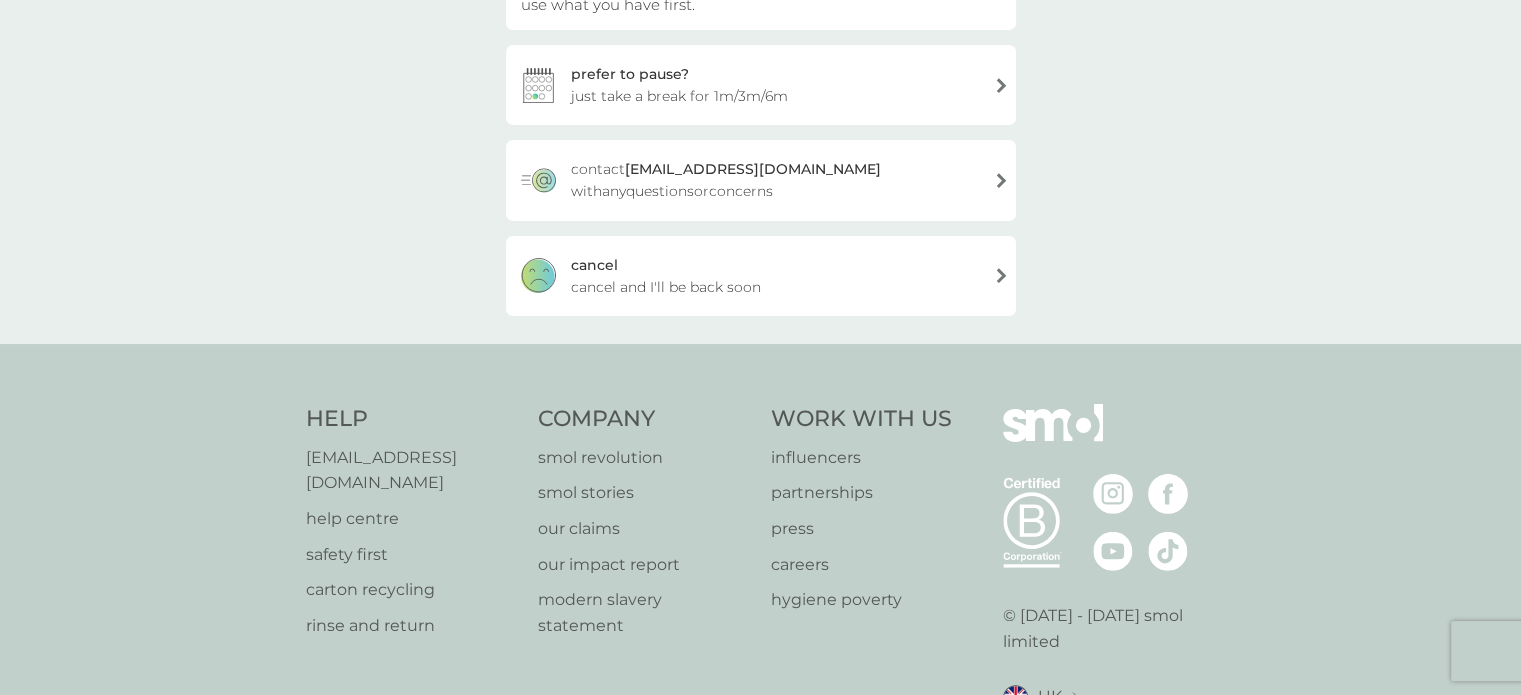 scroll, scrollTop: 283, scrollLeft: 0, axis: vertical 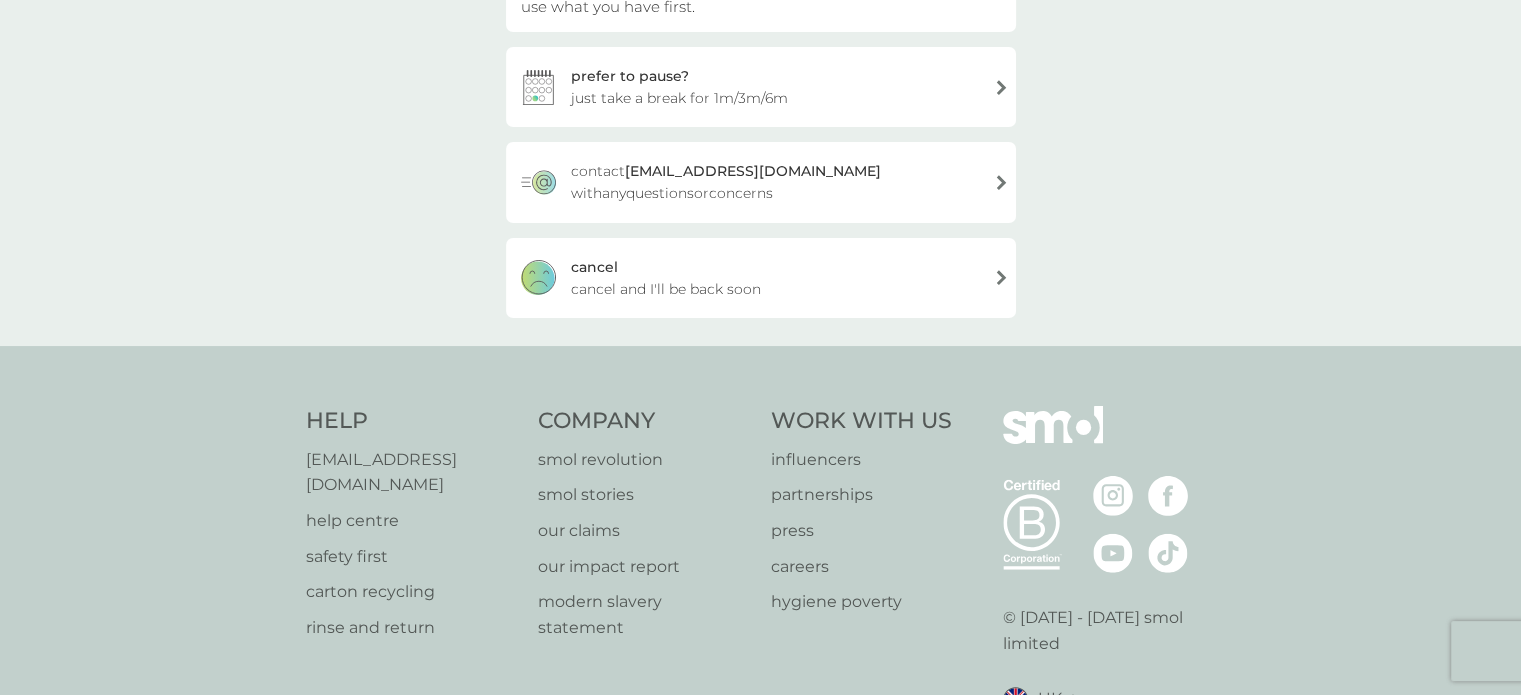 click on "prefer to pause? just take a break for 1m/3m/6m" at bounding box center [761, 87] 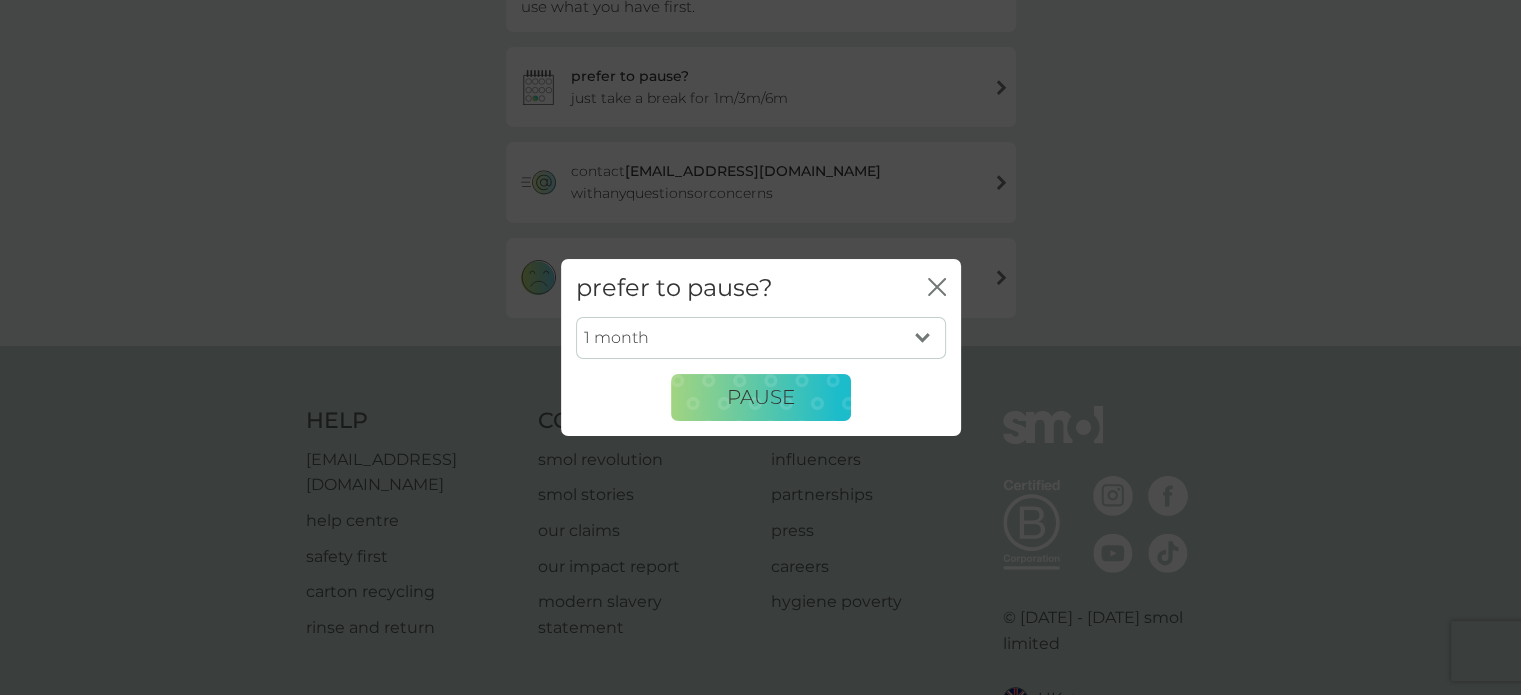 click 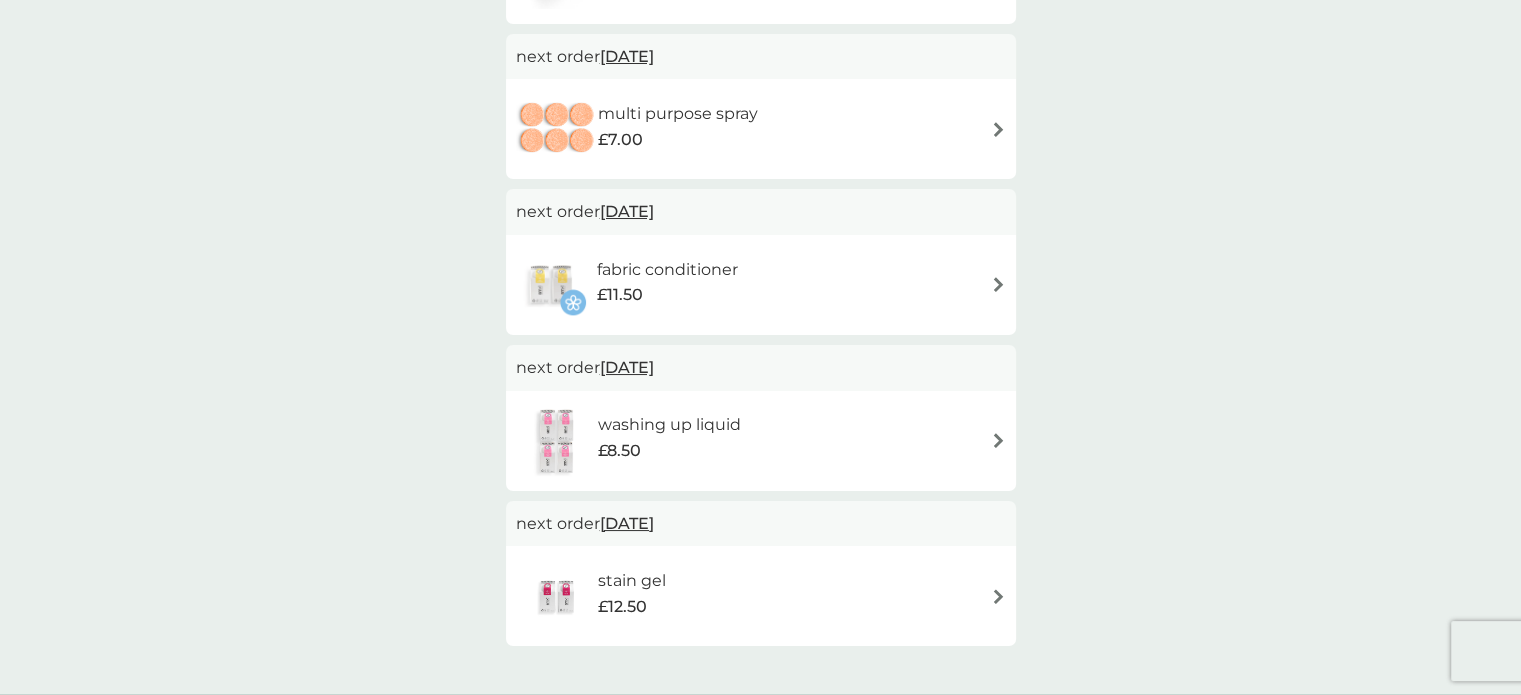 scroll, scrollTop: 500, scrollLeft: 0, axis: vertical 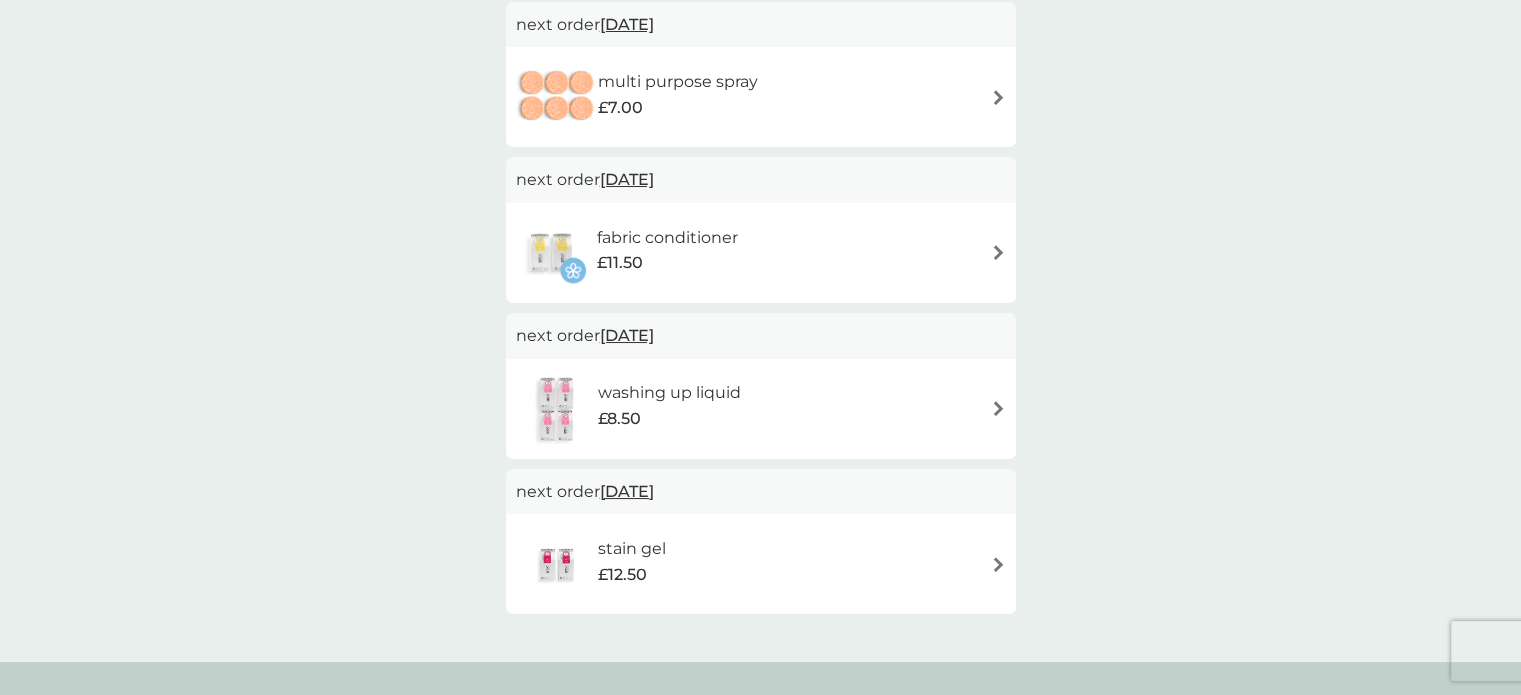 click at bounding box center (998, 252) 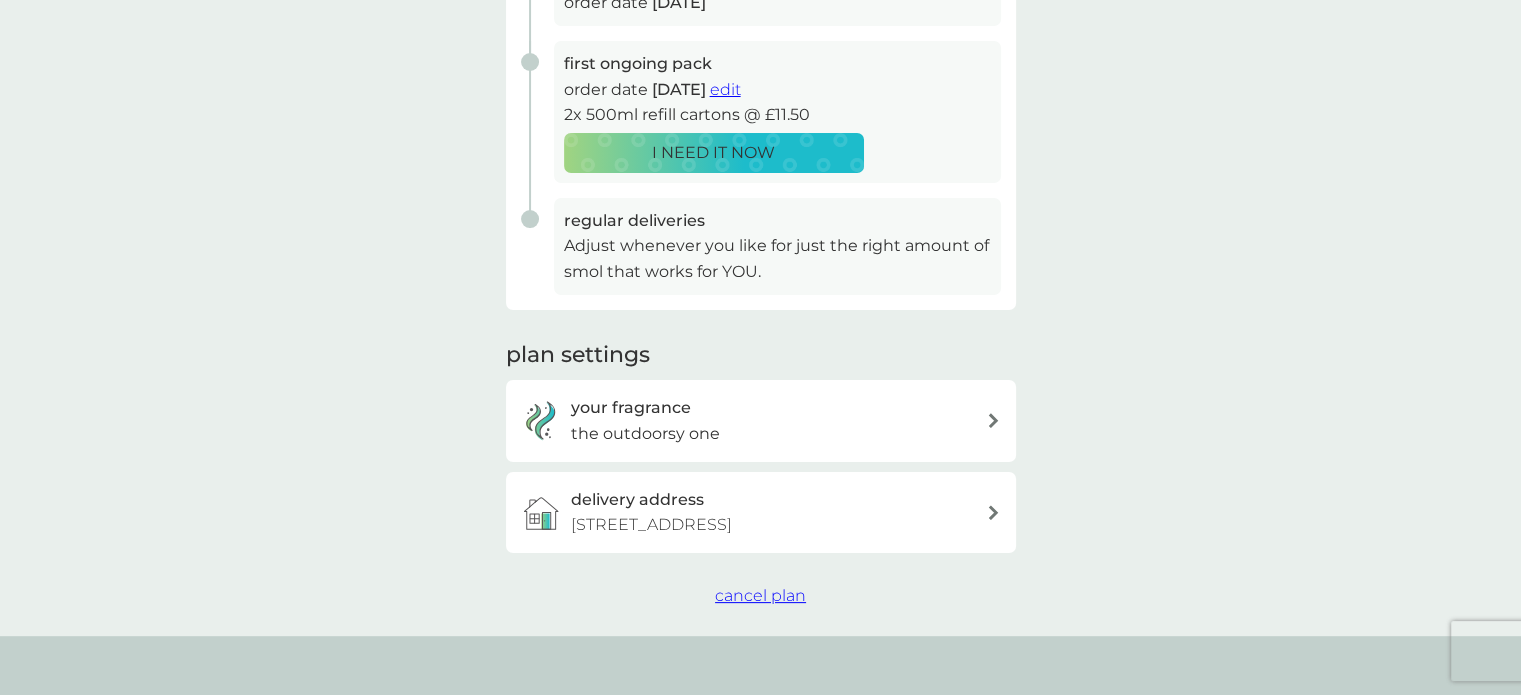 scroll, scrollTop: 400, scrollLeft: 0, axis: vertical 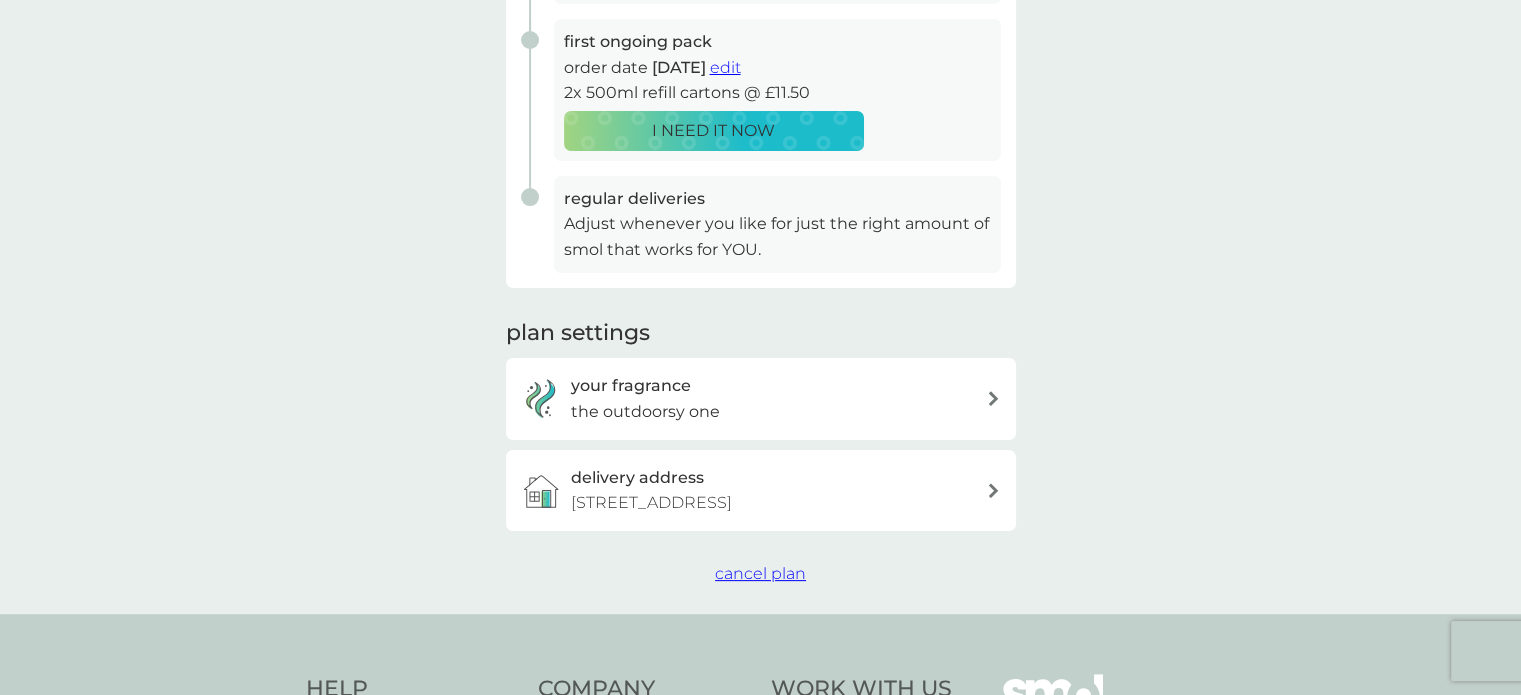 click on "cancel plan" at bounding box center (760, 573) 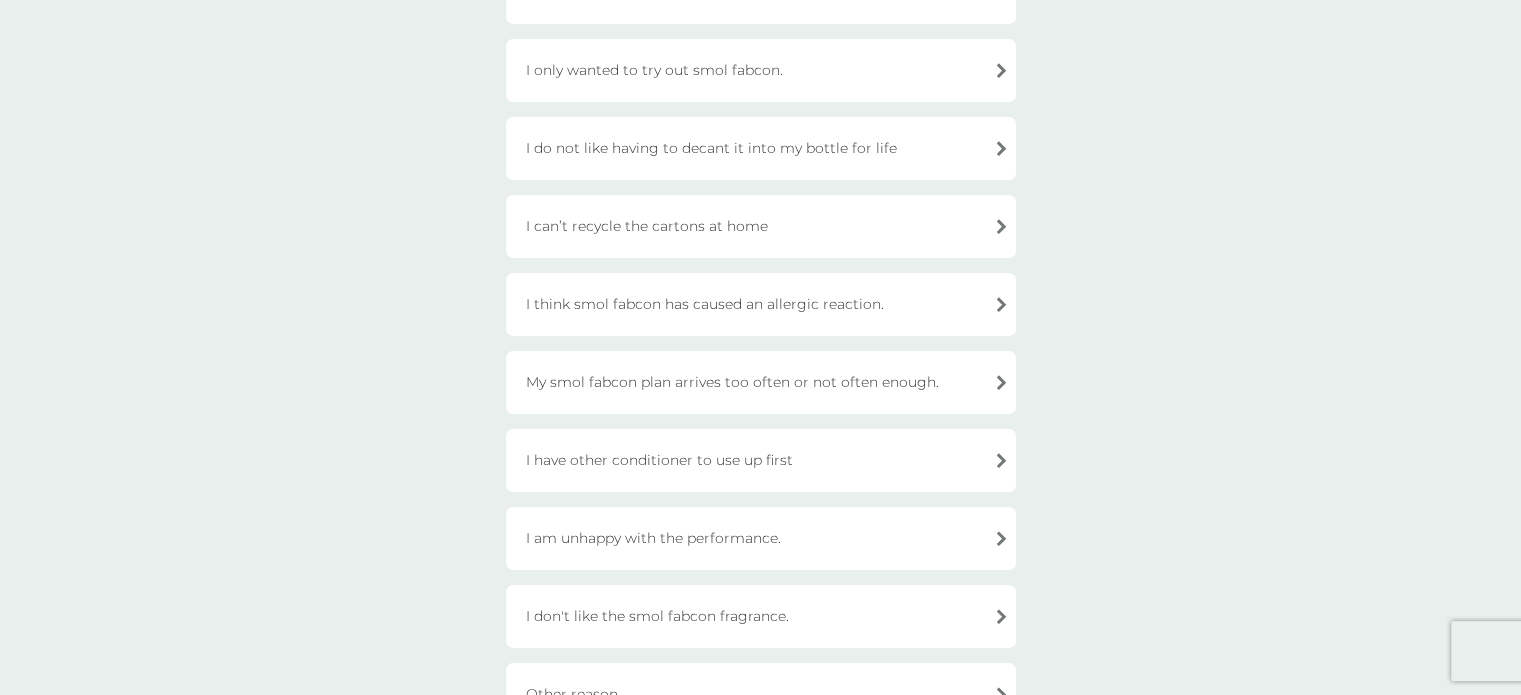 scroll, scrollTop: 400, scrollLeft: 0, axis: vertical 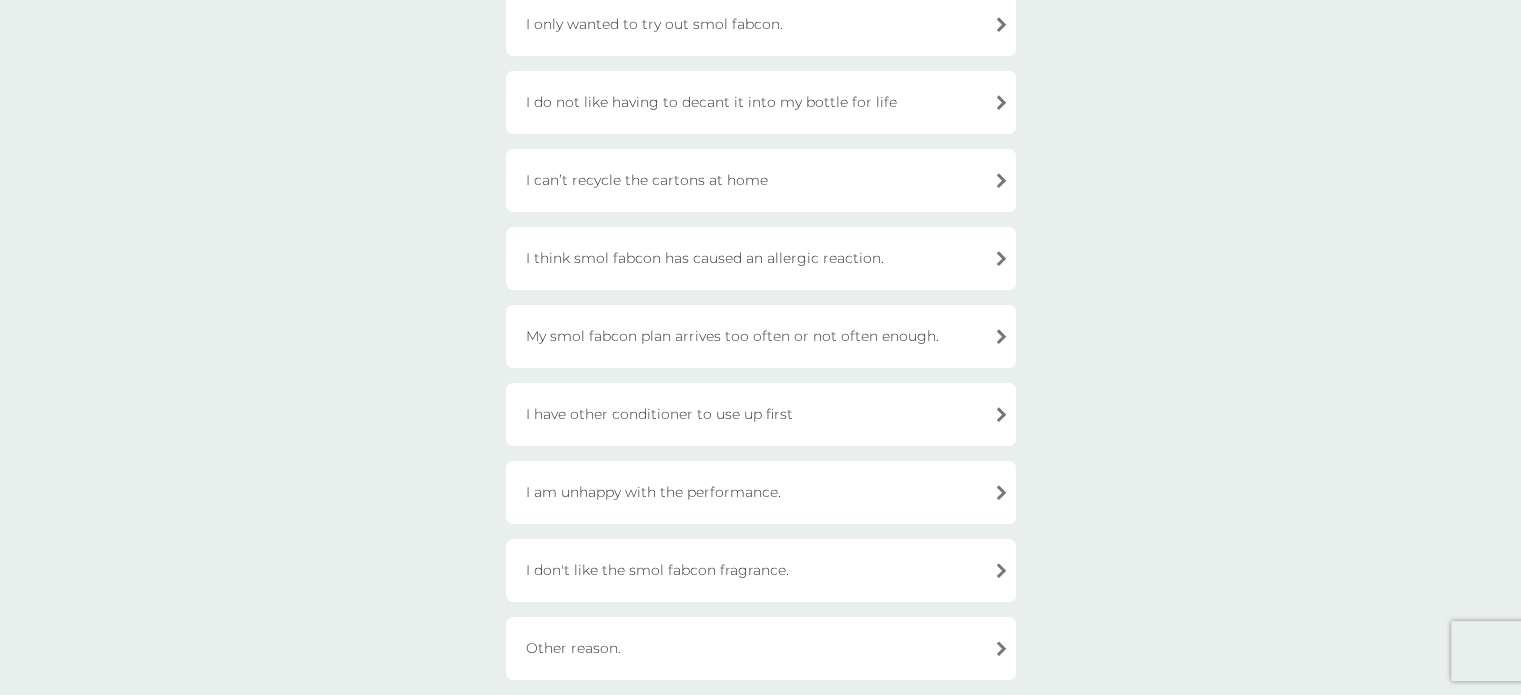 click on "I have other conditioner to use up first" at bounding box center (761, 414) 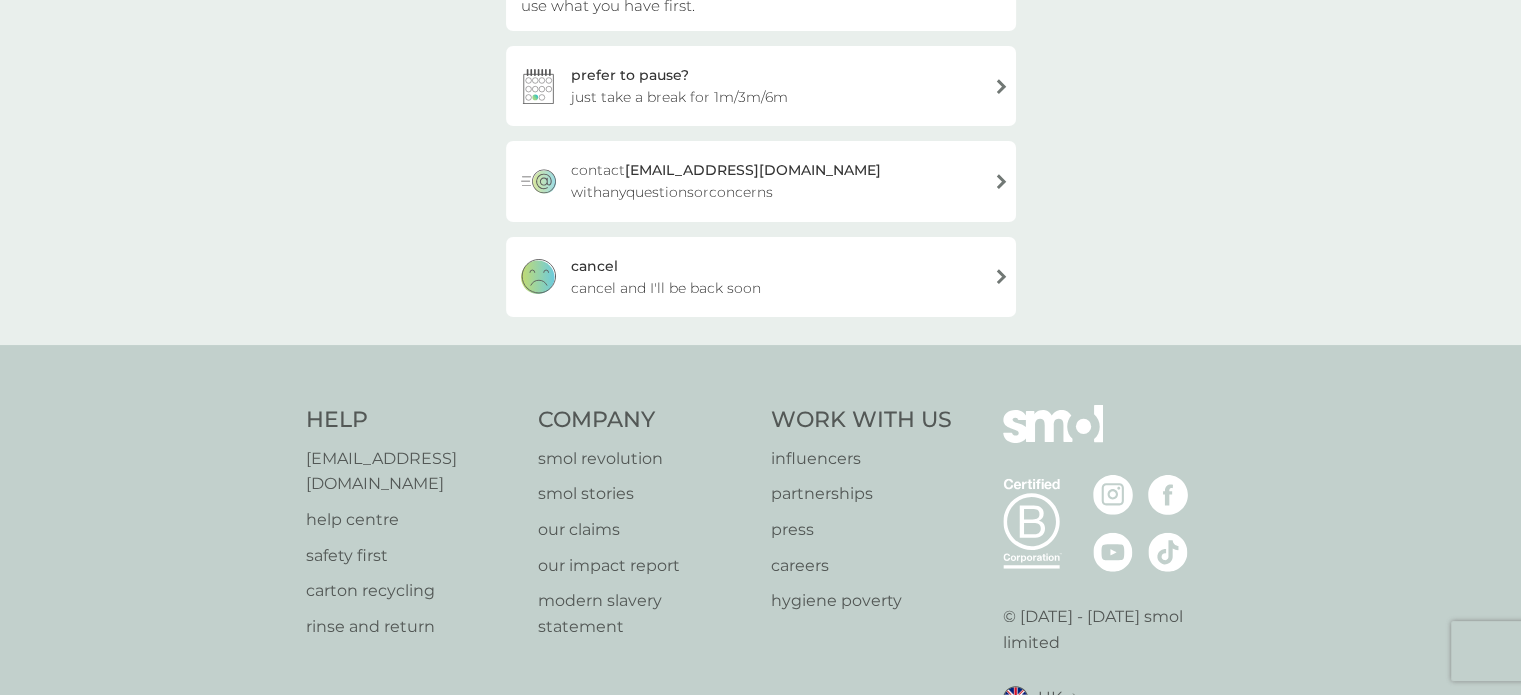 scroll, scrollTop: 283, scrollLeft: 0, axis: vertical 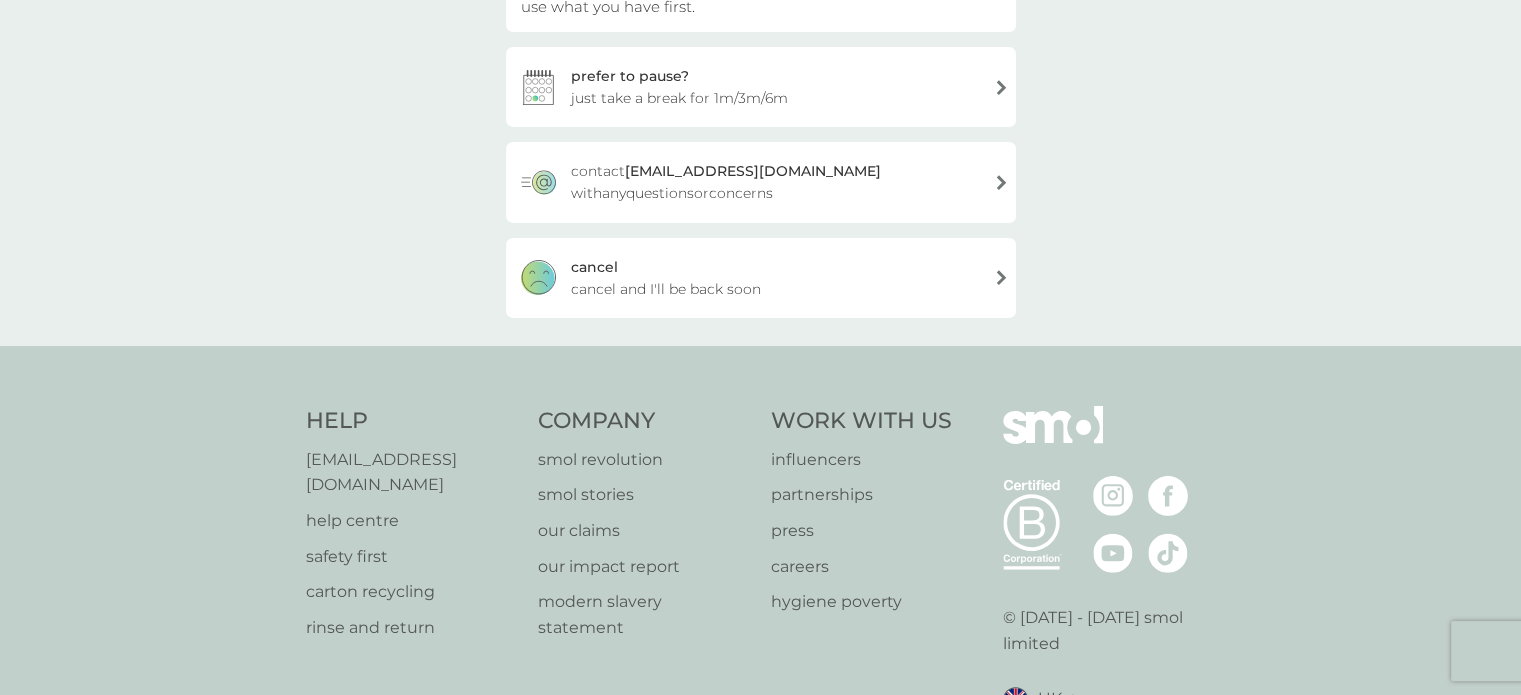 click on "cancel cancel and I'll be back soon" at bounding box center (761, 278) 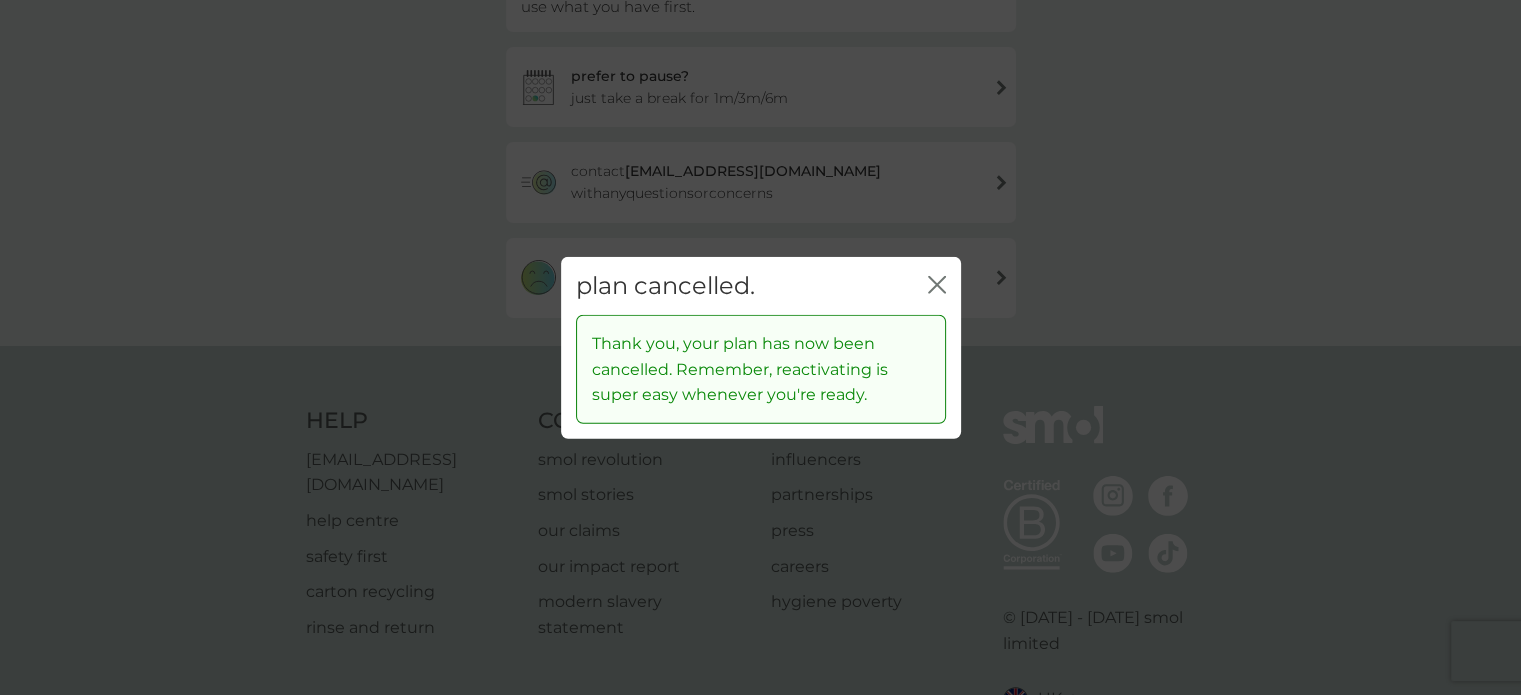click on "close" 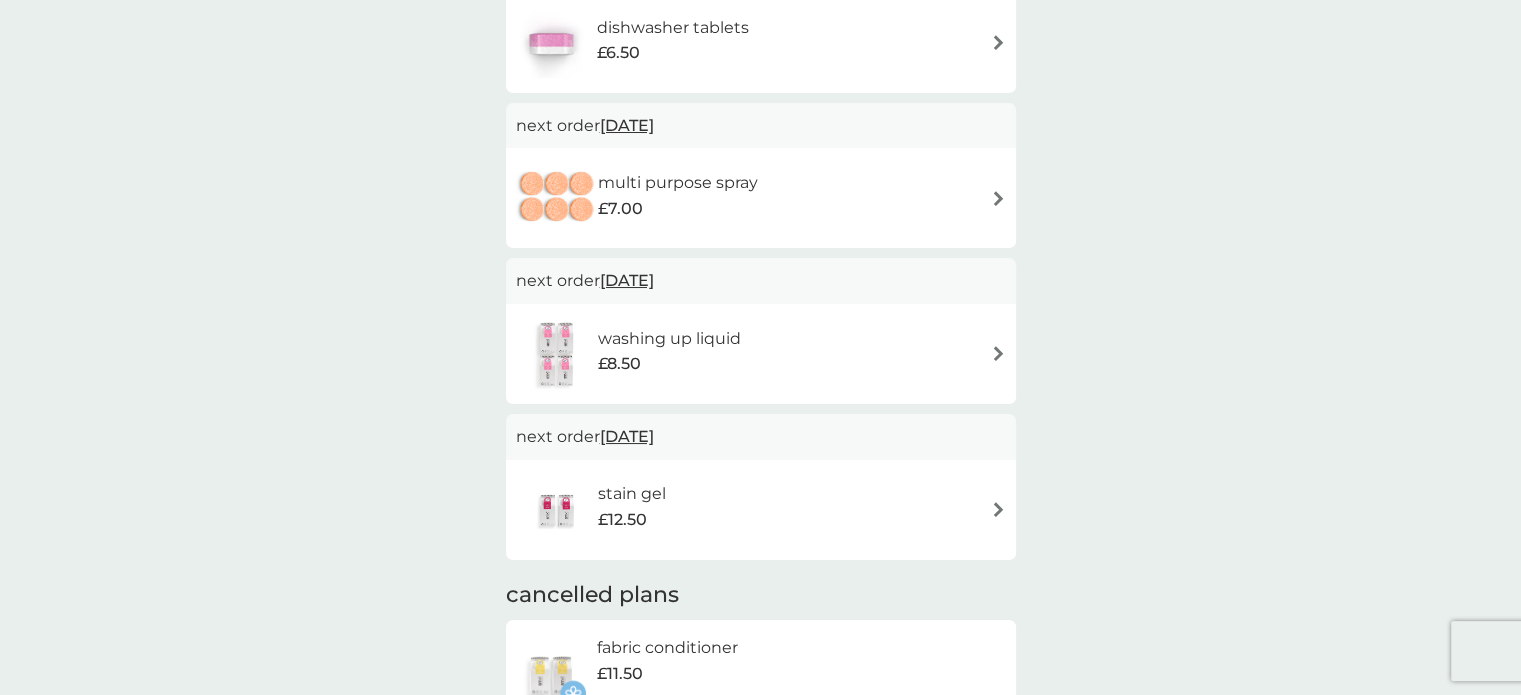 scroll, scrollTop: 400, scrollLeft: 0, axis: vertical 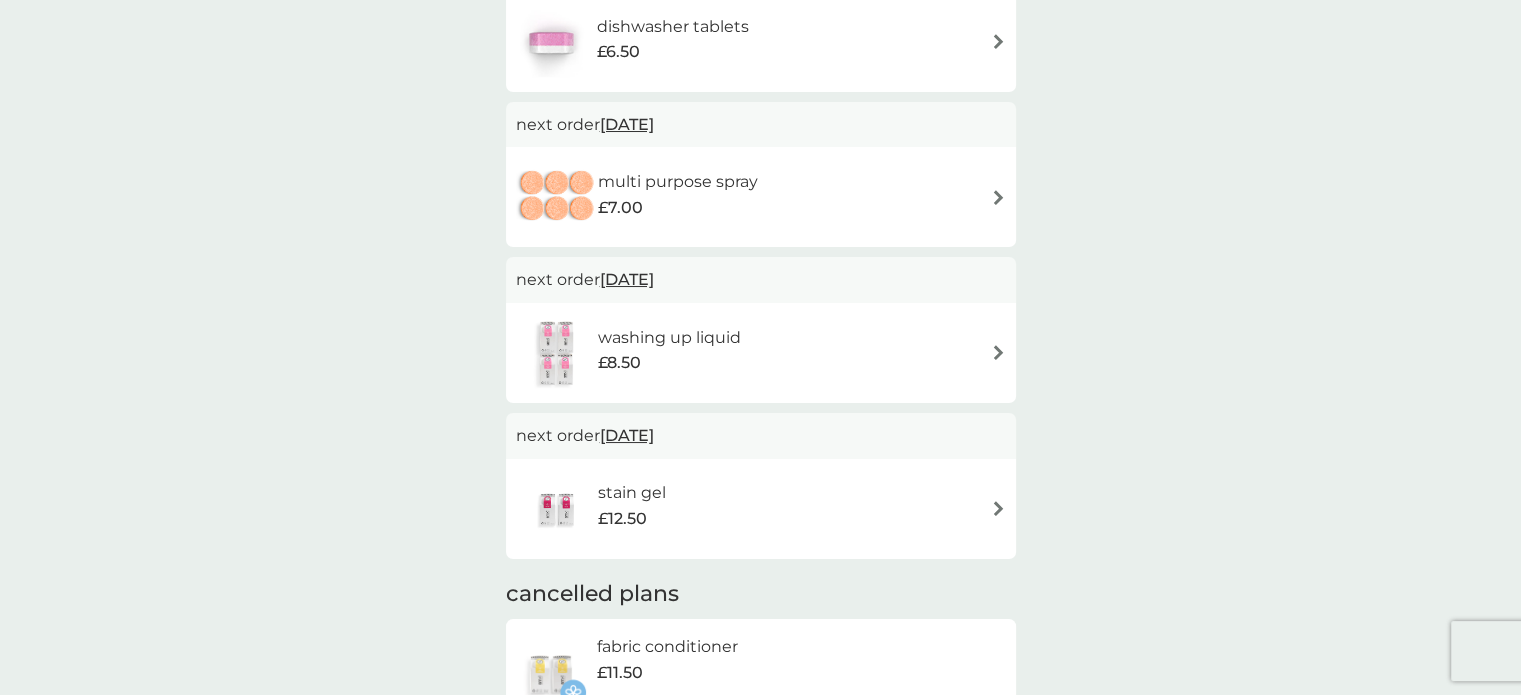 click at bounding box center [998, 197] 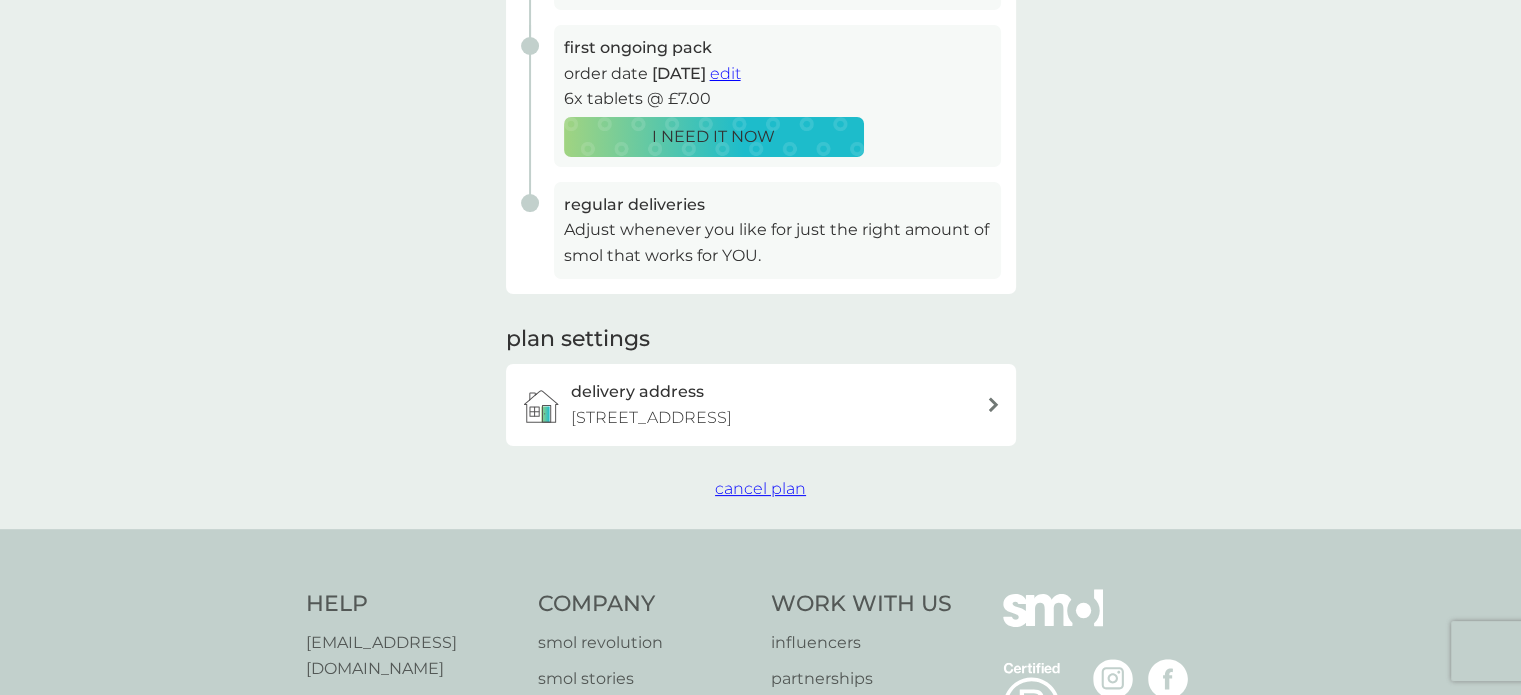 scroll, scrollTop: 400, scrollLeft: 0, axis: vertical 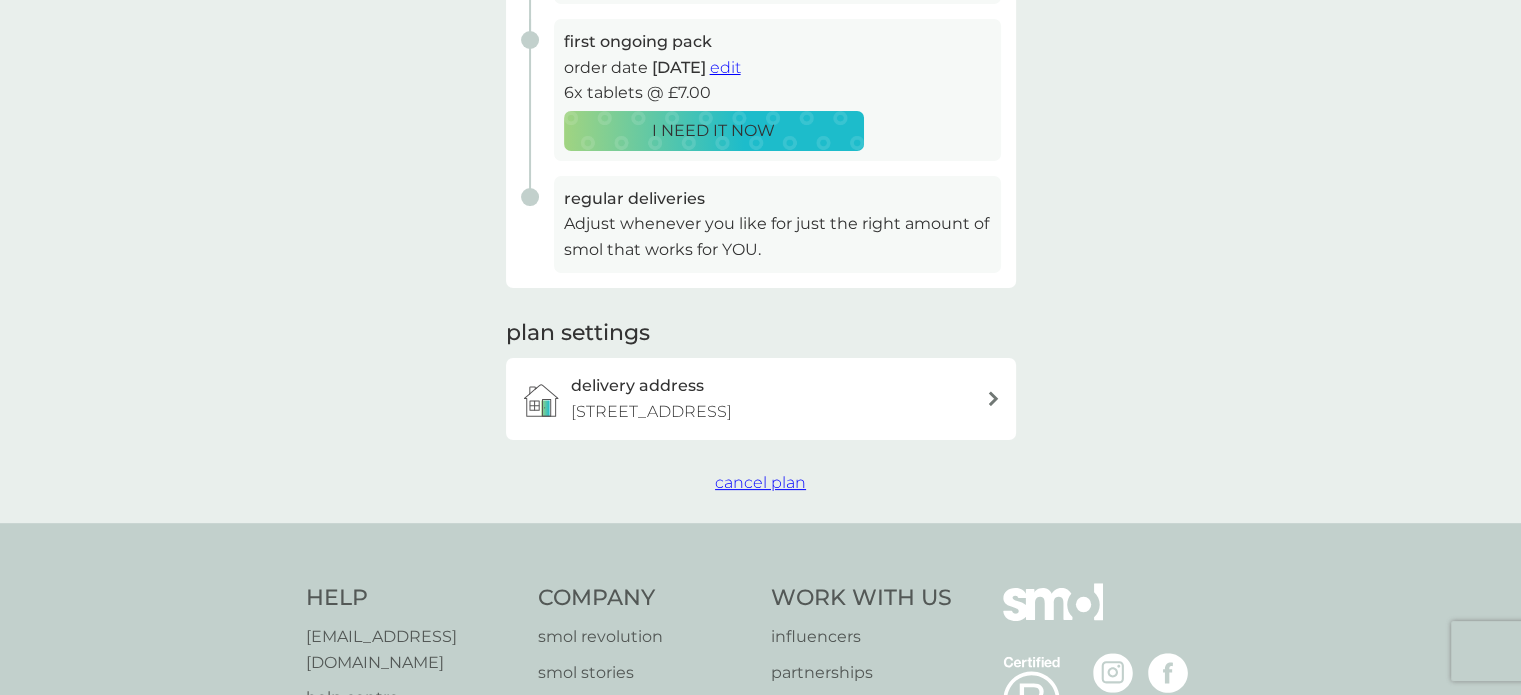 click on "cancel plan" at bounding box center [760, 482] 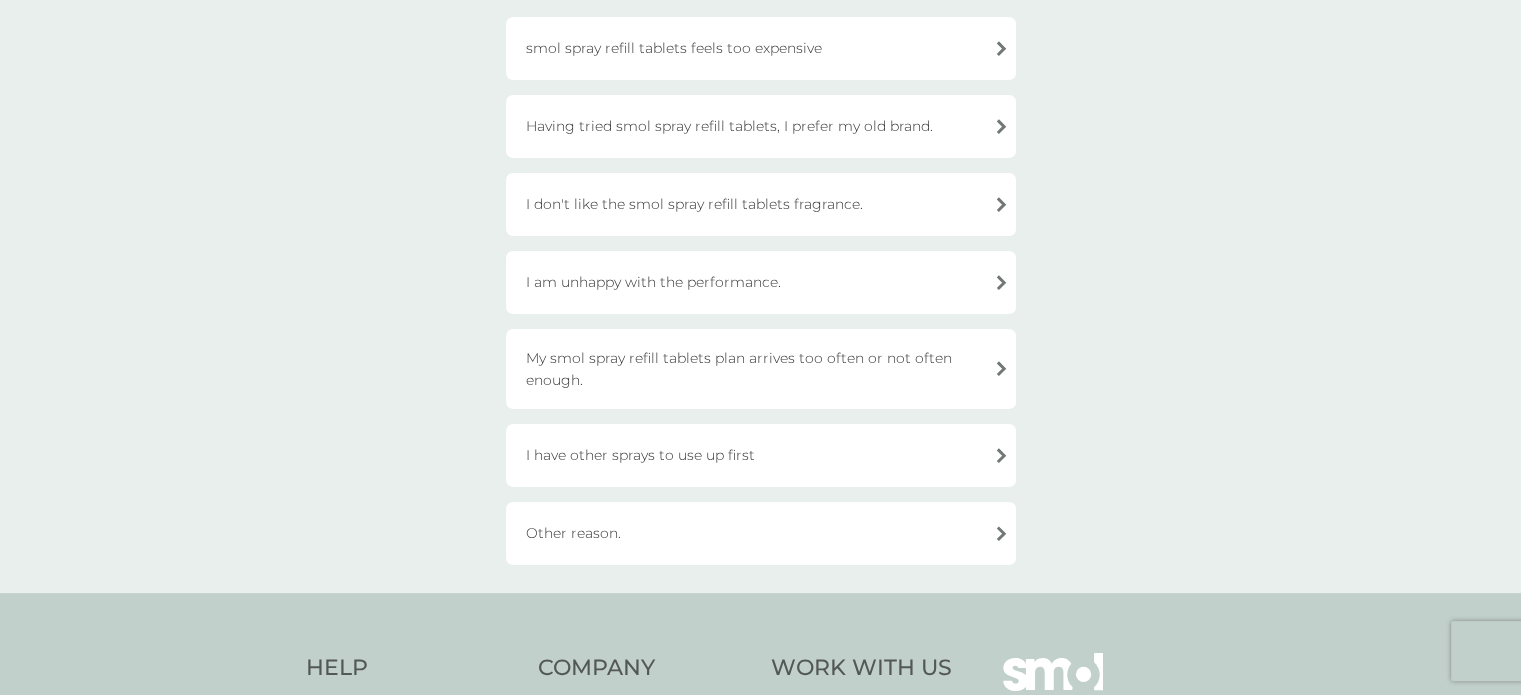 scroll, scrollTop: 300, scrollLeft: 0, axis: vertical 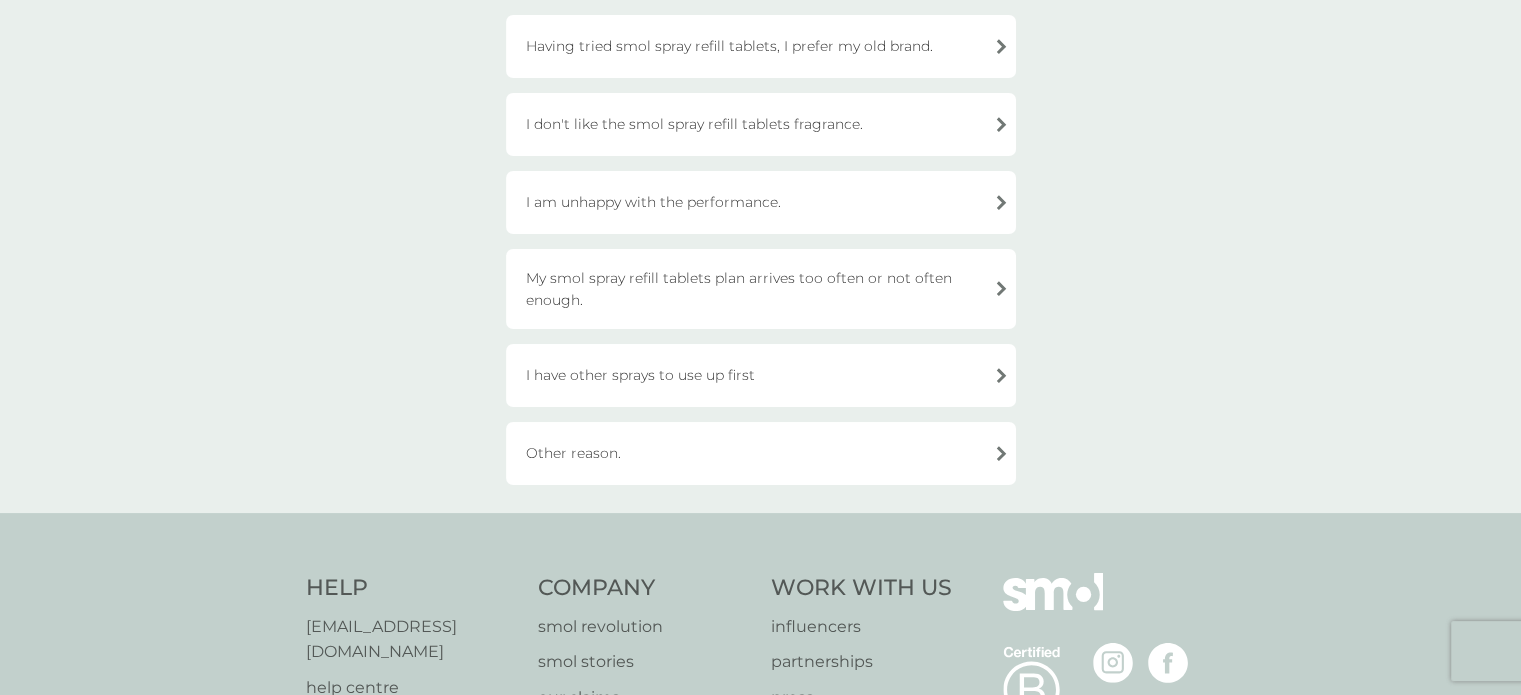 click on "I have other sprays to use up first" at bounding box center (761, 375) 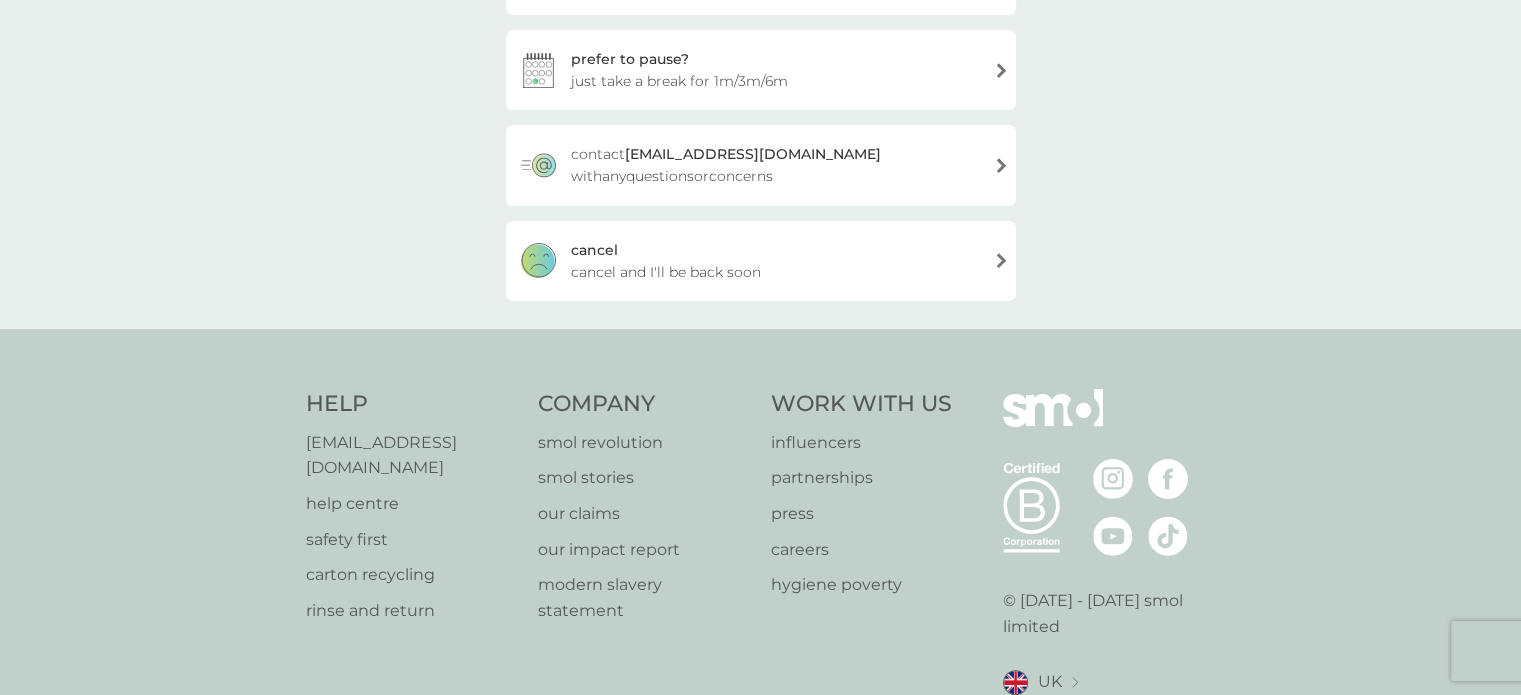click on "prefer to pause? just take a break for 1m/3m/6m" at bounding box center (761, 70) 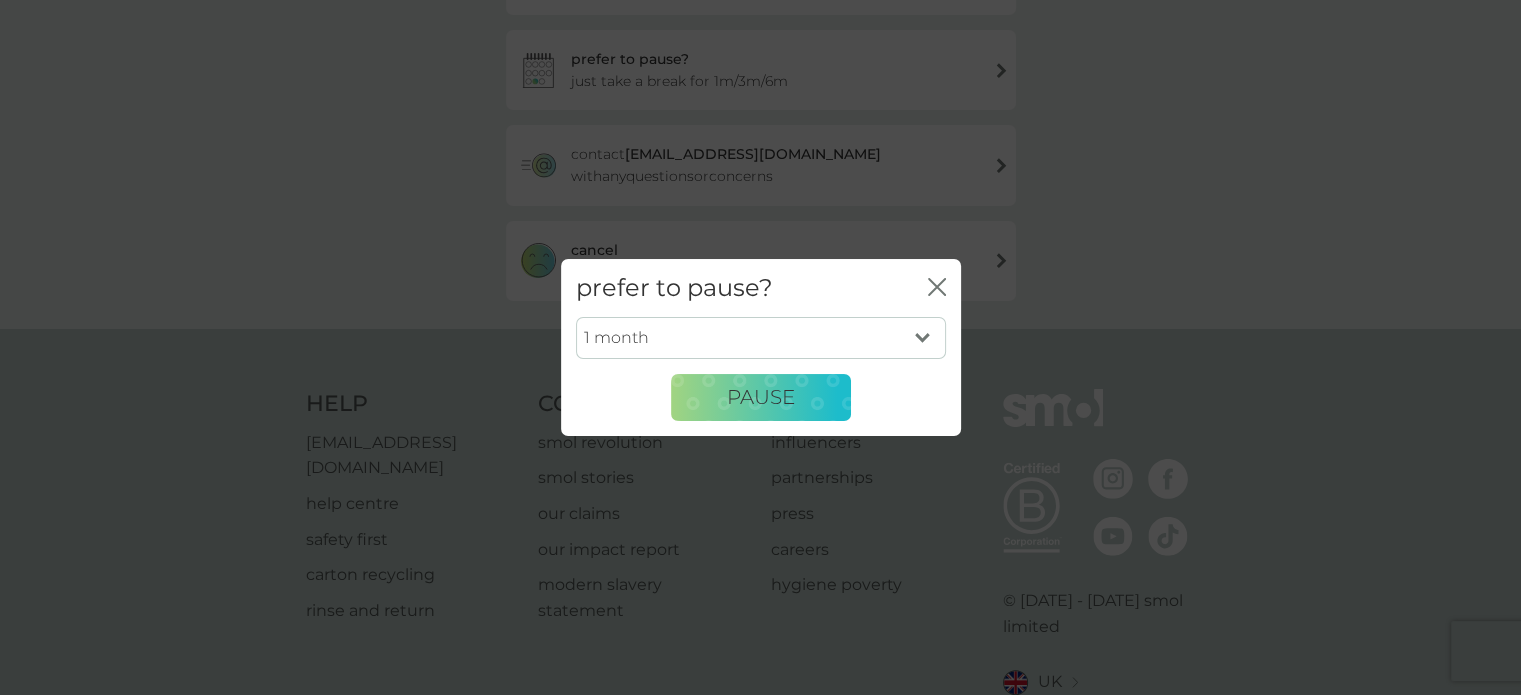 click on "1 month 3 months 6 months" at bounding box center (761, 338) 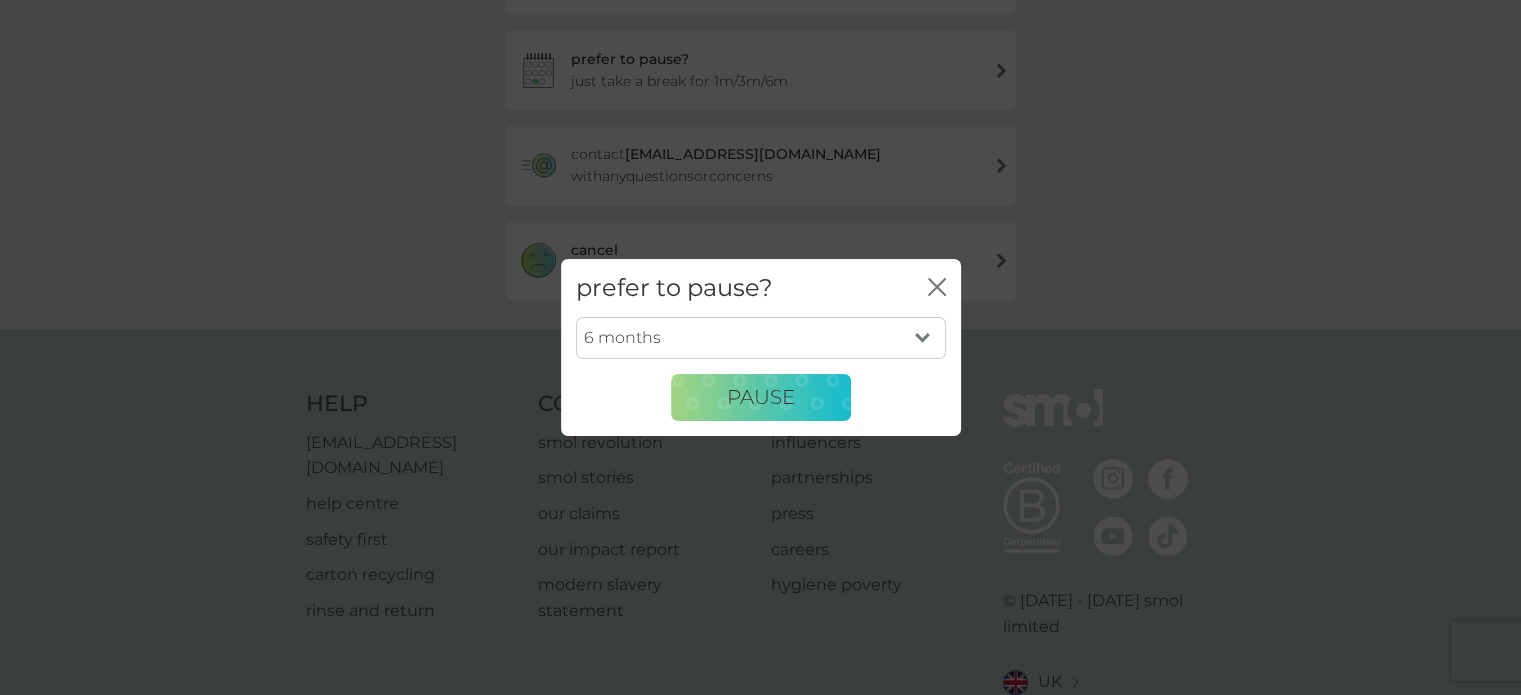 click on "1 month 3 months 6 months" at bounding box center [761, 338] 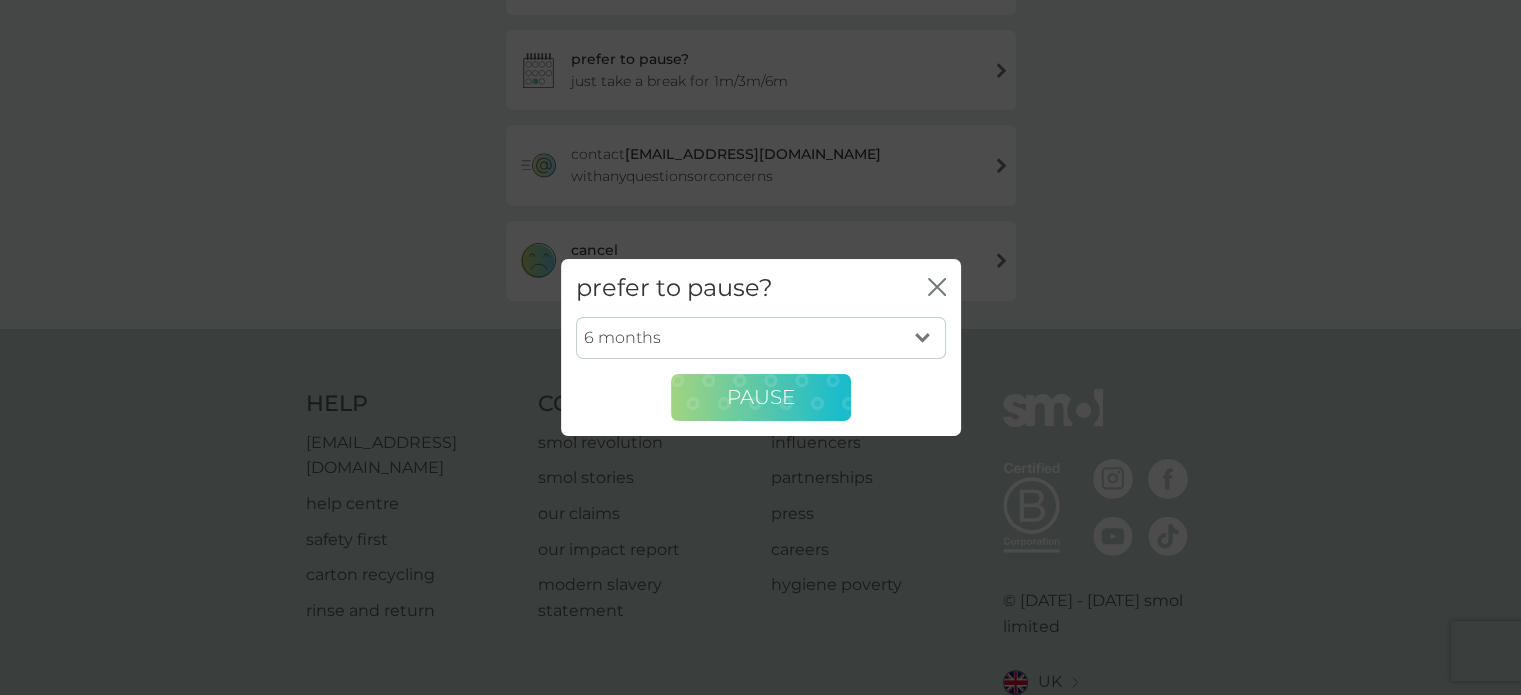 click on "PAUSE" at bounding box center [761, 397] 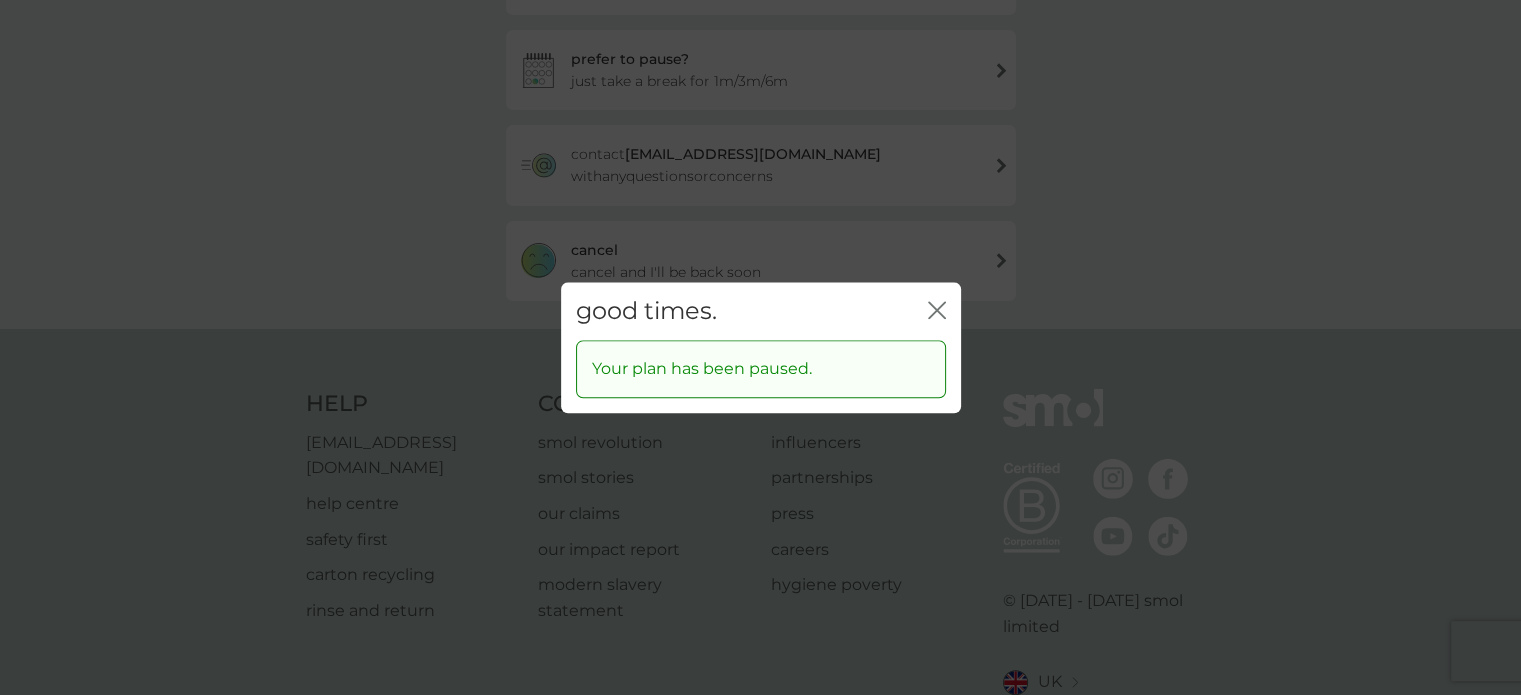 click on "close" 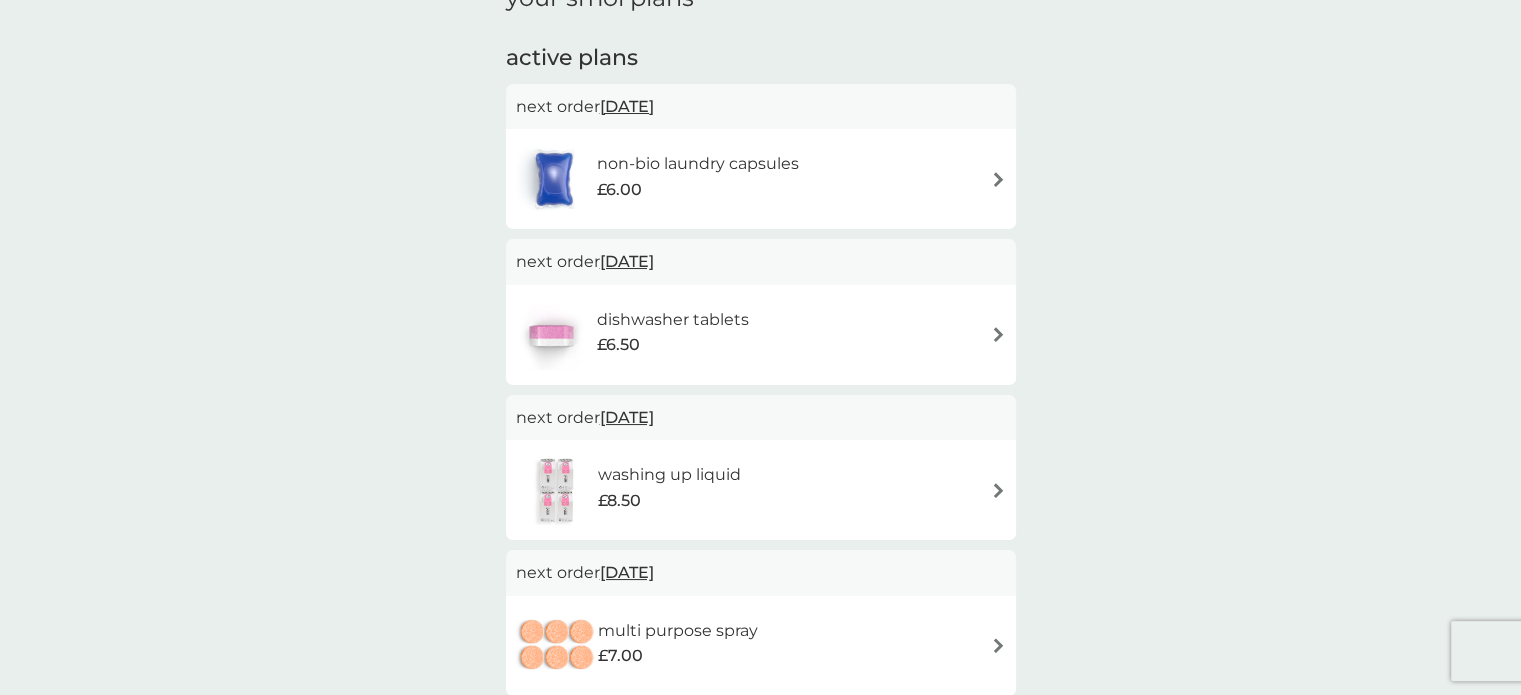 scroll, scrollTop: 100, scrollLeft: 0, axis: vertical 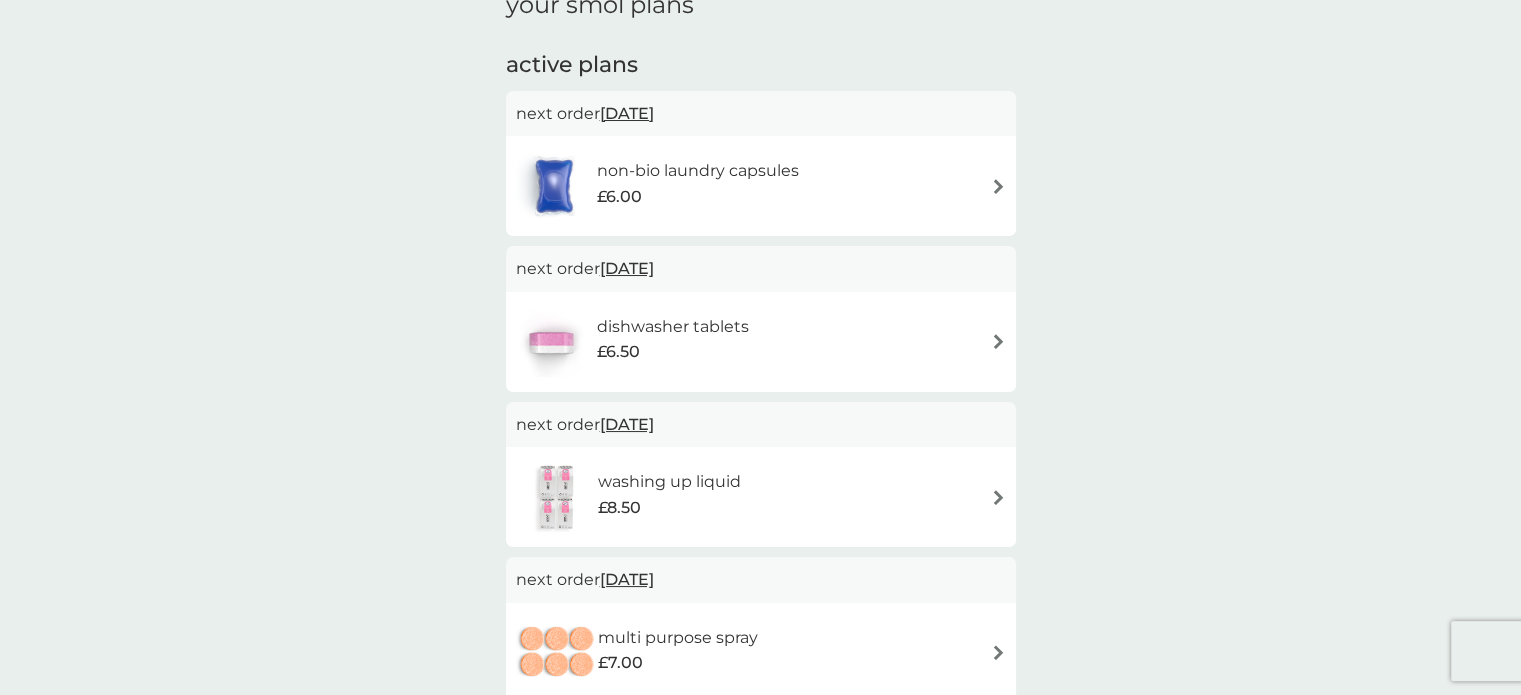 click on "dishwasher tablets £6.50" at bounding box center (761, 342) 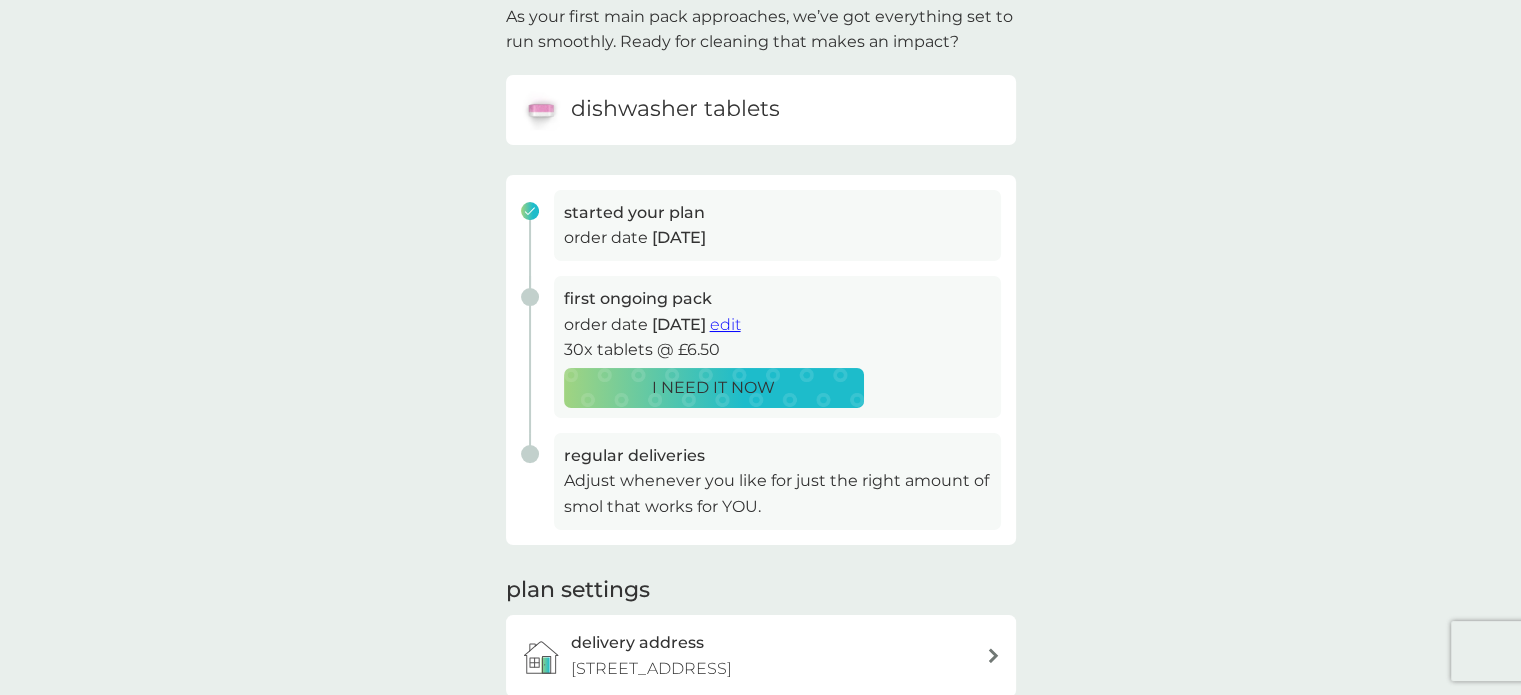 scroll, scrollTop: 200, scrollLeft: 0, axis: vertical 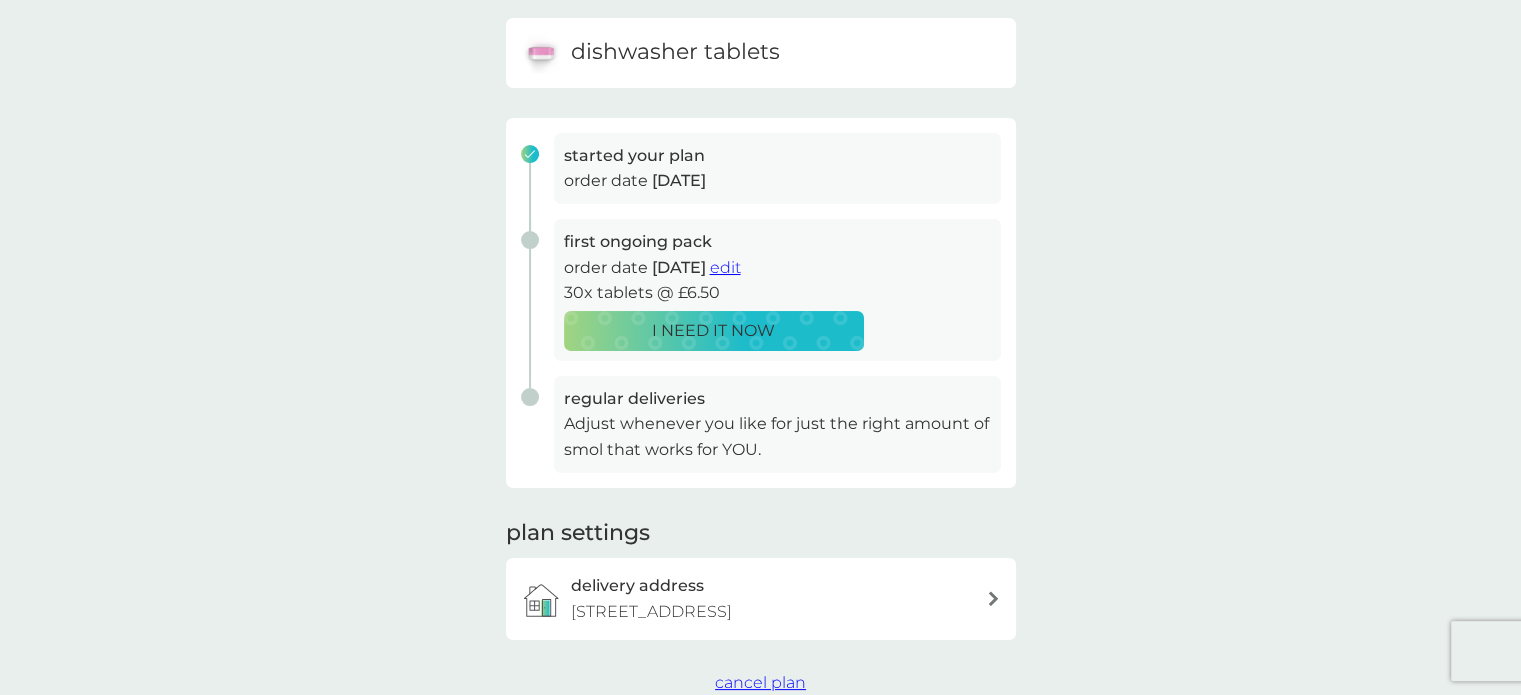 click on "edit" at bounding box center (725, 267) 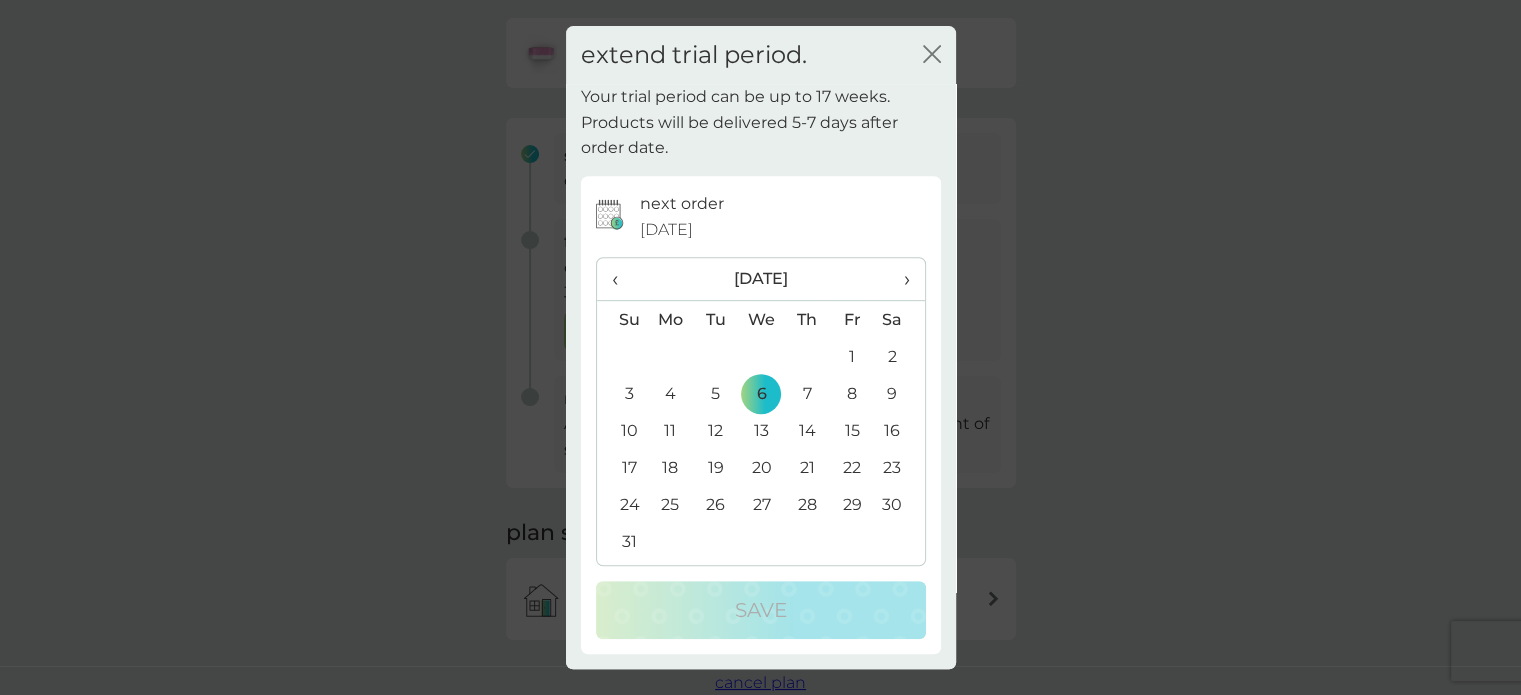 click on "›" at bounding box center [899, 279] 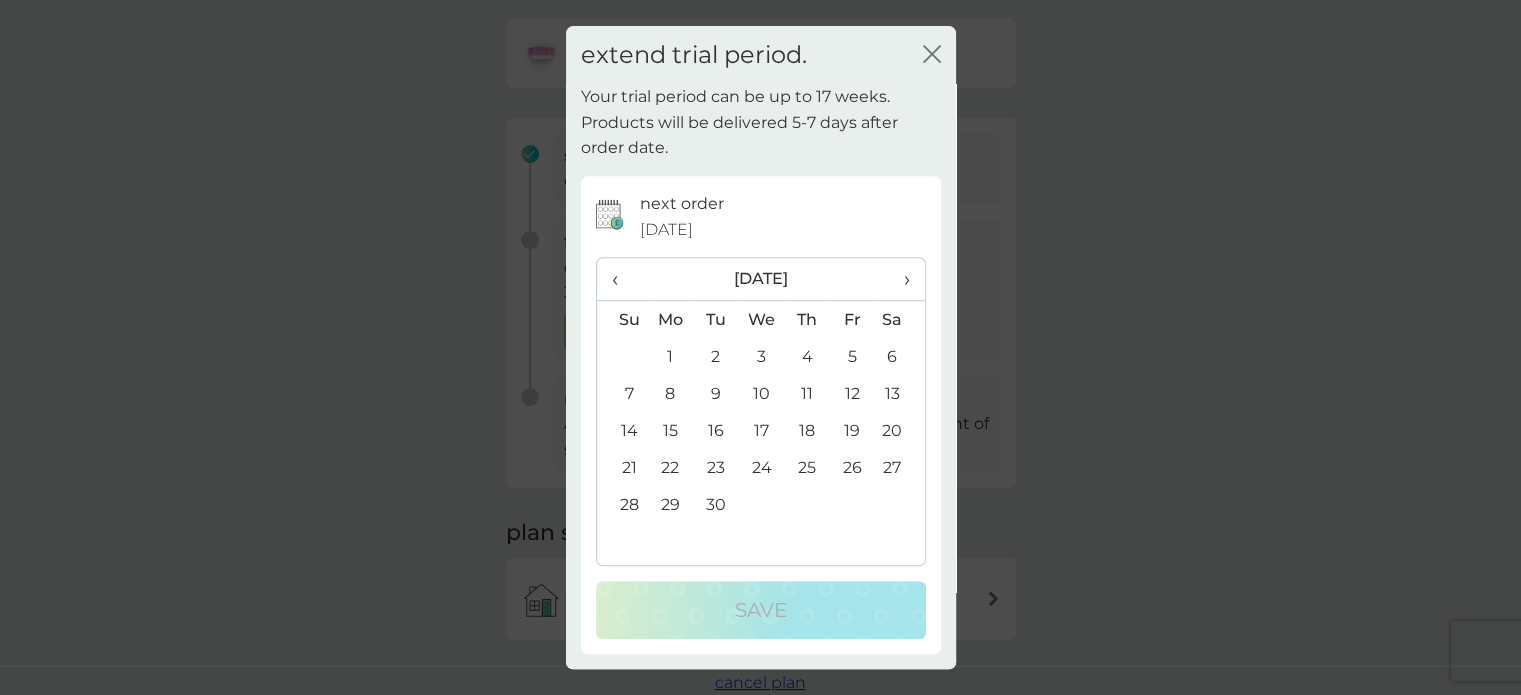 click on "1" at bounding box center [671, 356] 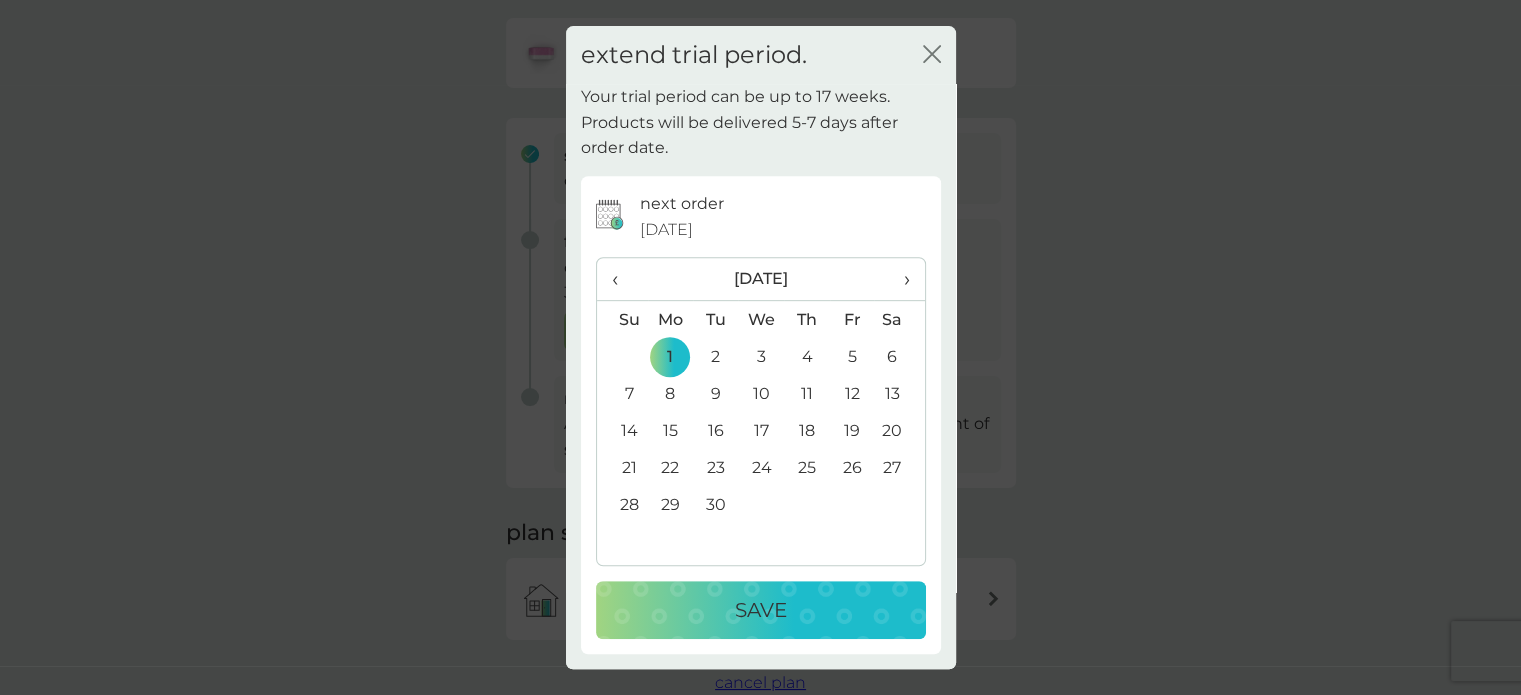 click on "Save" at bounding box center (761, 610) 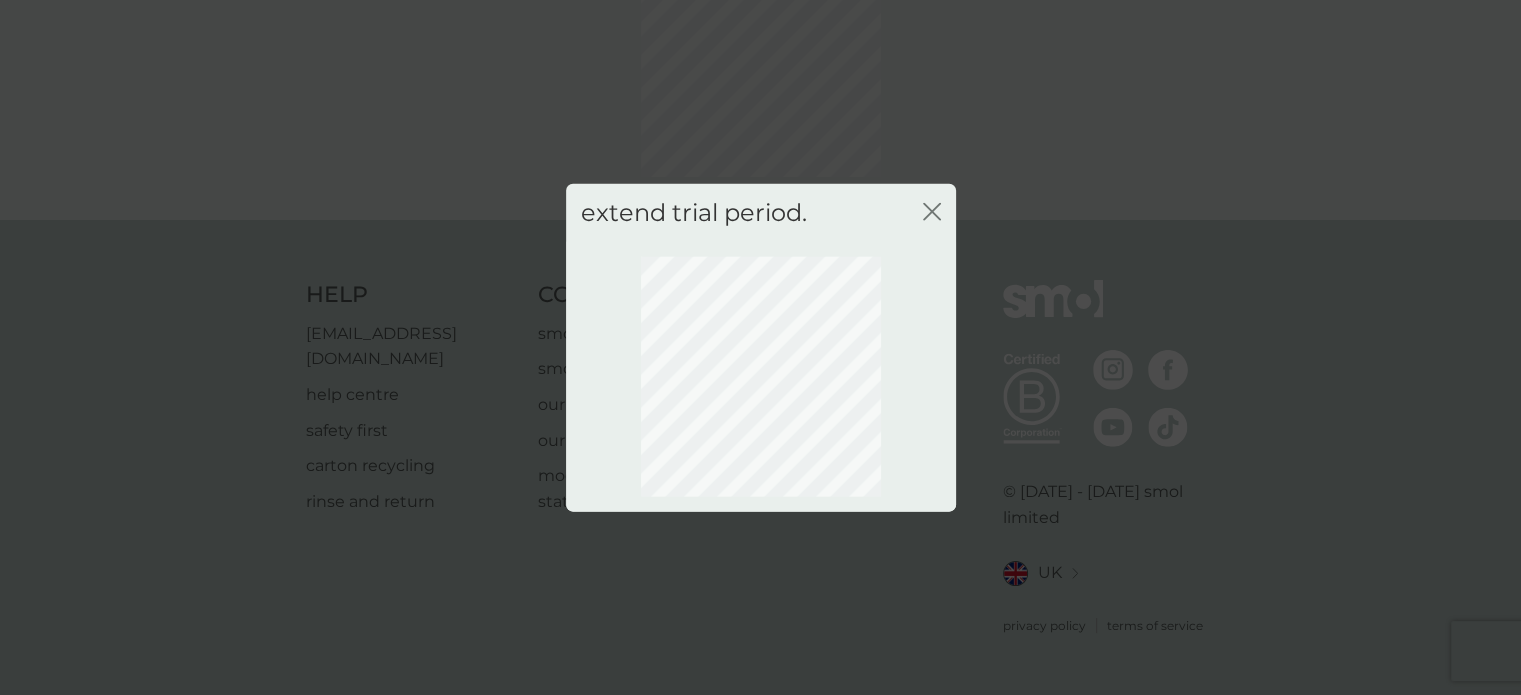scroll, scrollTop: 143, scrollLeft: 0, axis: vertical 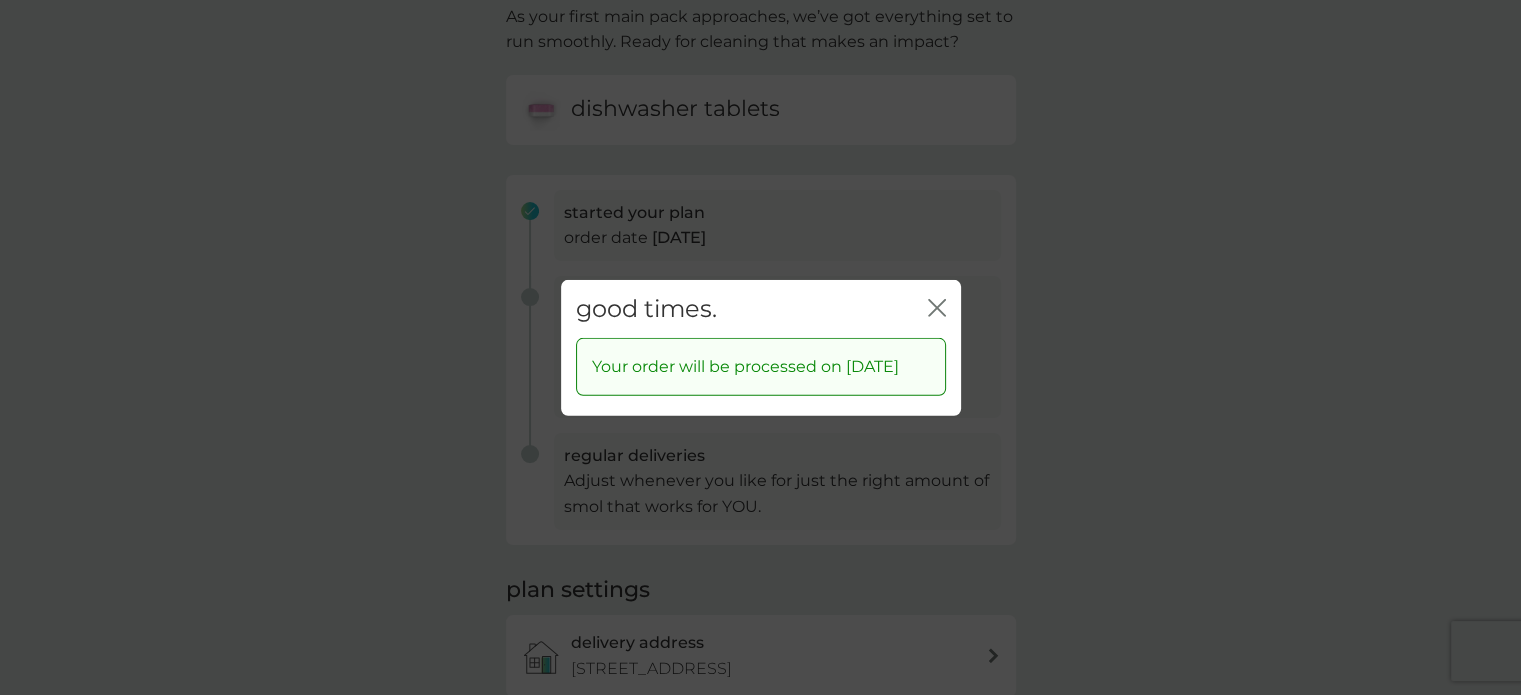 click on "good times. close" at bounding box center [761, 308] 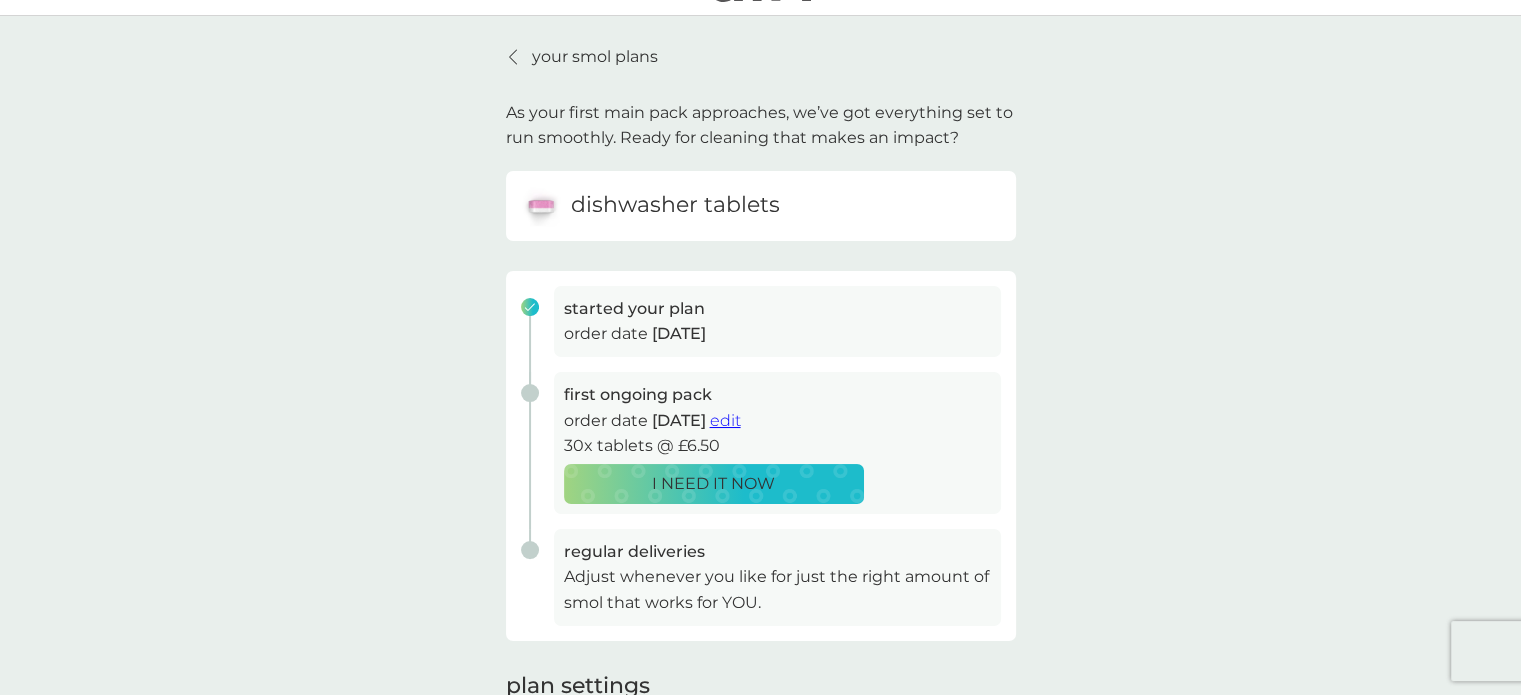 scroll, scrollTop: 0, scrollLeft: 0, axis: both 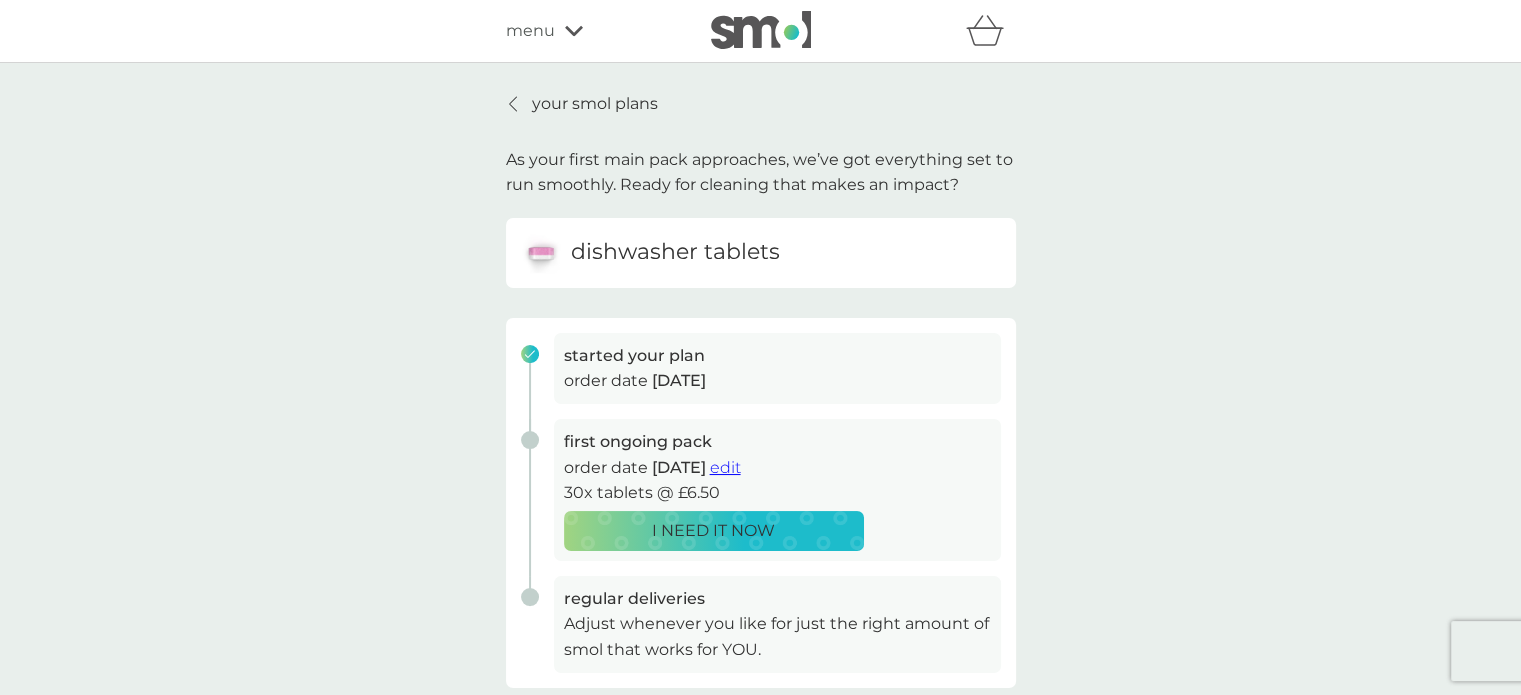 click on "your smol plans" at bounding box center [595, 104] 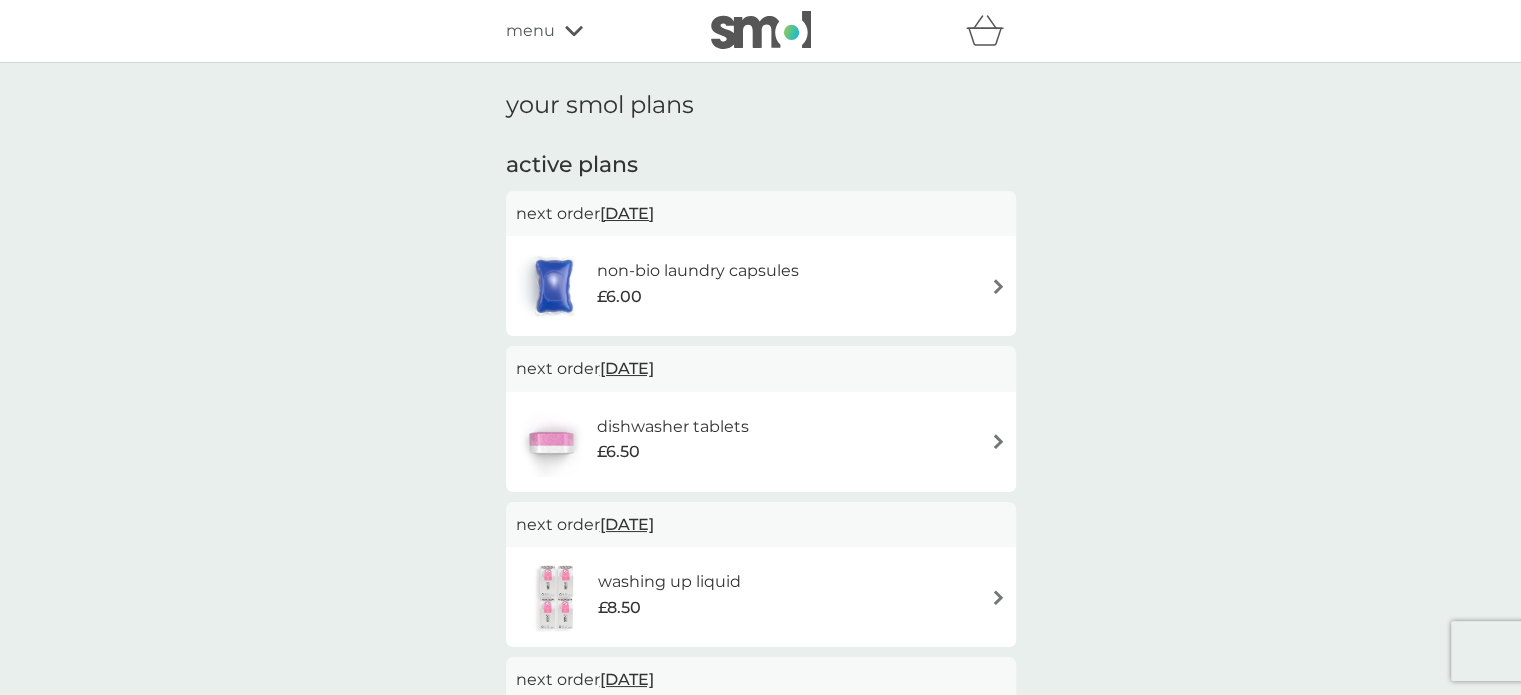 click on "non-bio laundry capsules £6.00" at bounding box center (761, 286) 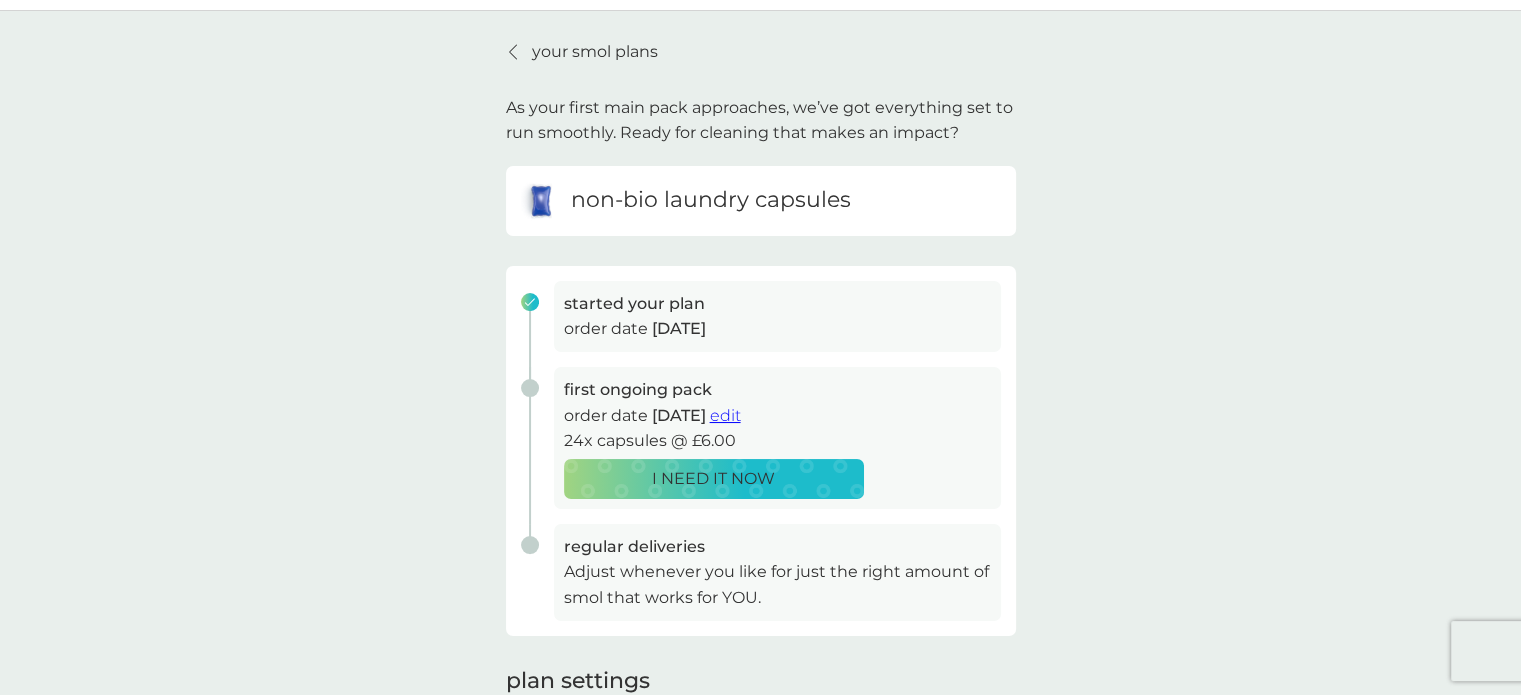 scroll, scrollTop: 100, scrollLeft: 0, axis: vertical 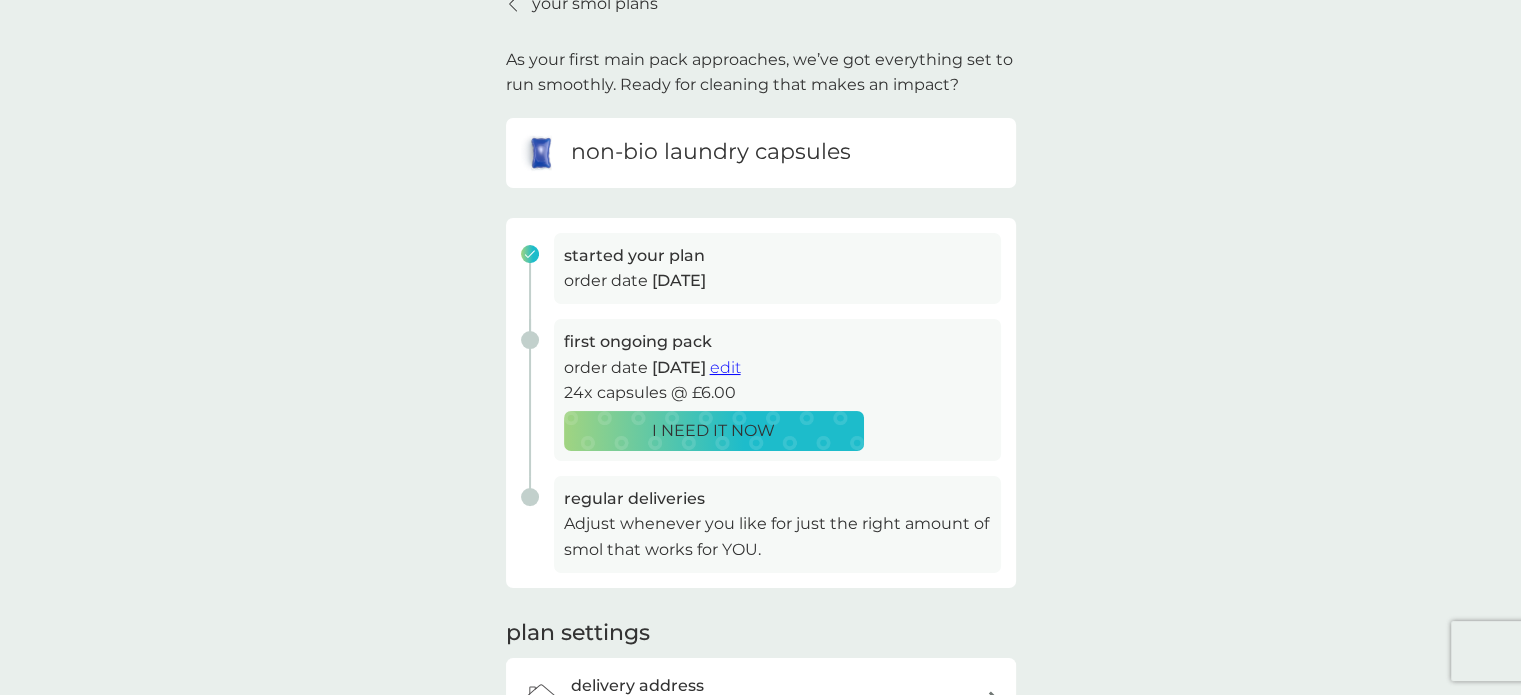 click on "edit" at bounding box center [725, 367] 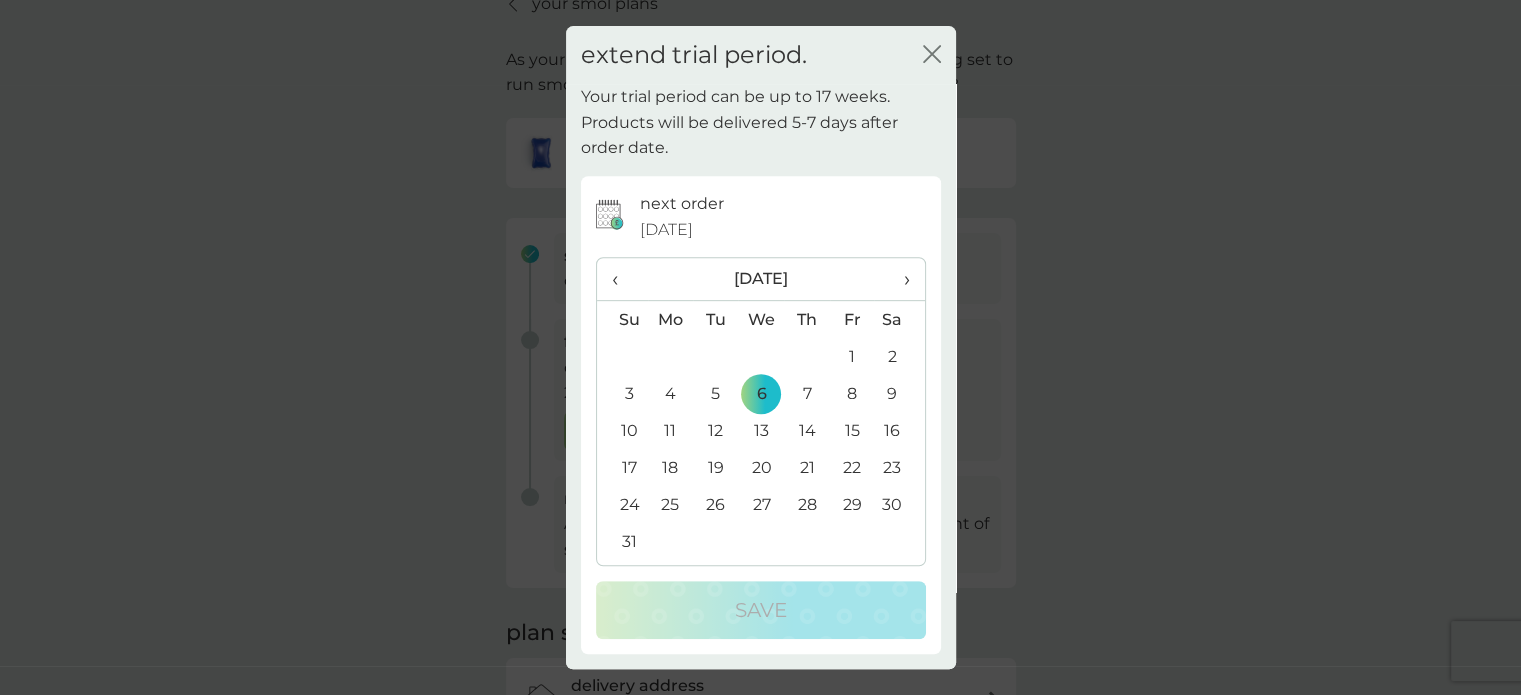 click on "›" at bounding box center (899, 279) 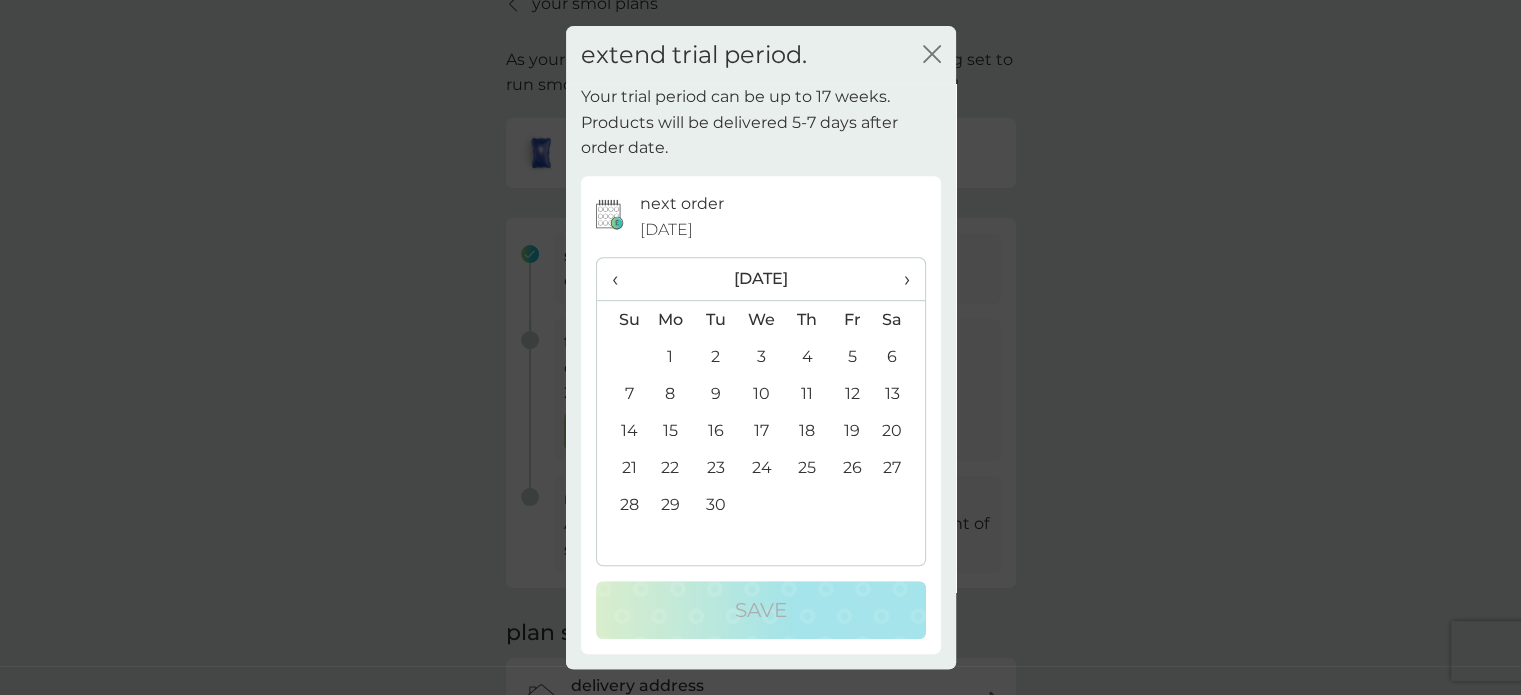 click on "1" at bounding box center [671, 356] 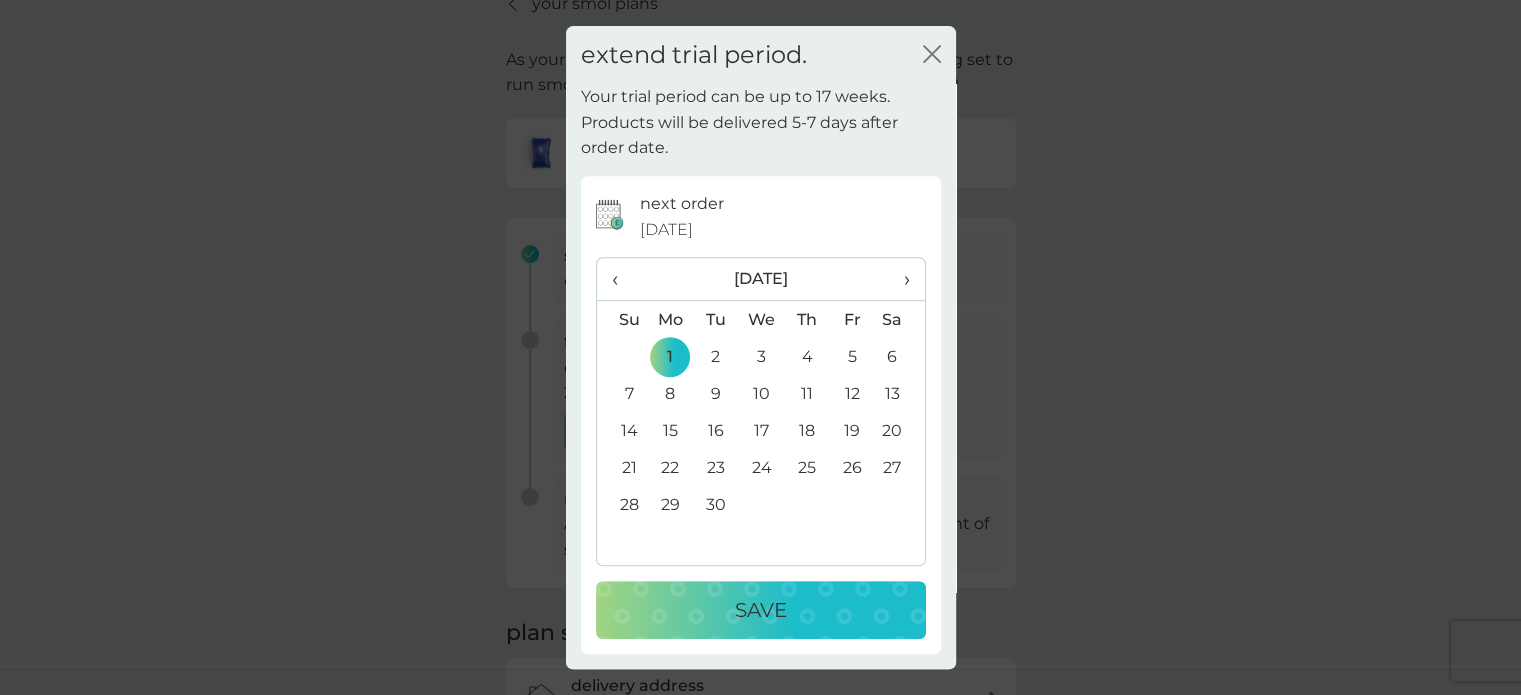 click on "Save" at bounding box center [761, 610] 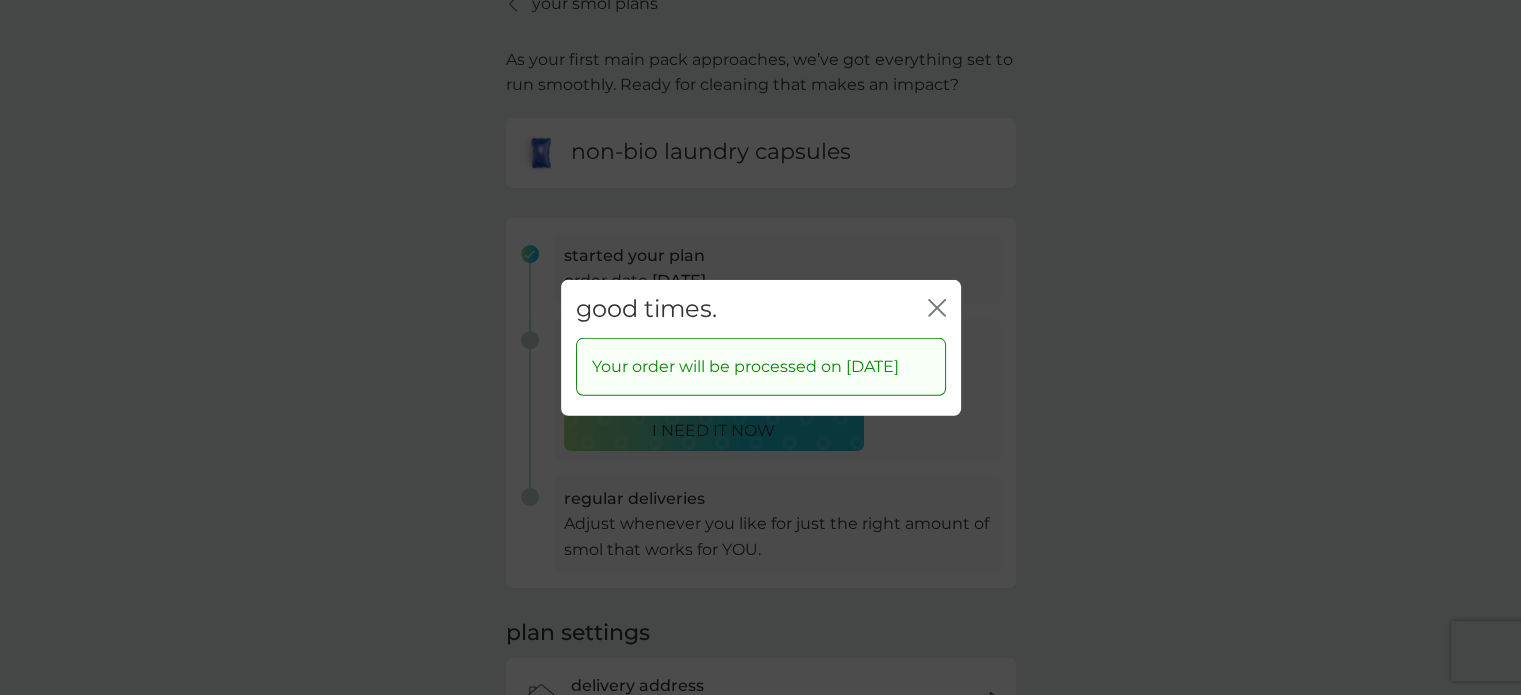click on "close" 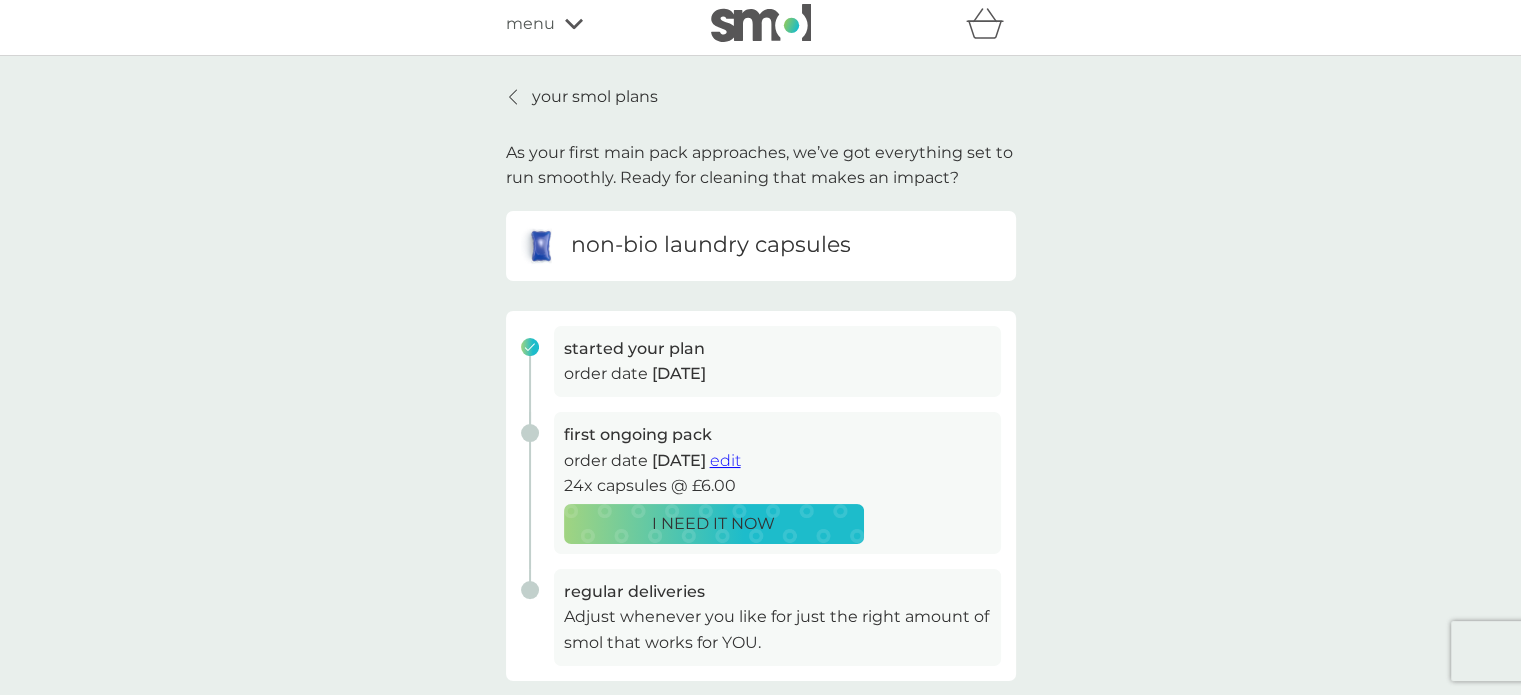 scroll, scrollTop: 0, scrollLeft: 0, axis: both 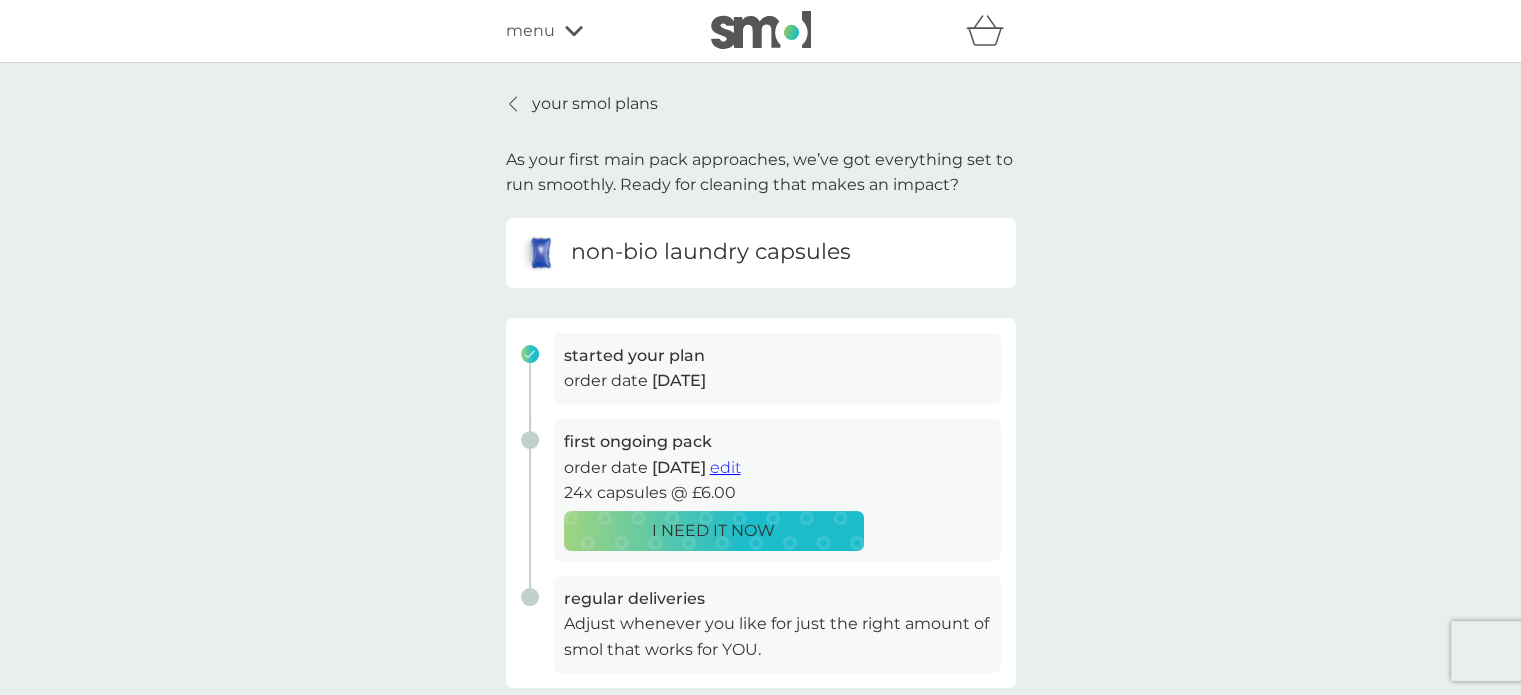 click on "your smol plans" at bounding box center [582, 104] 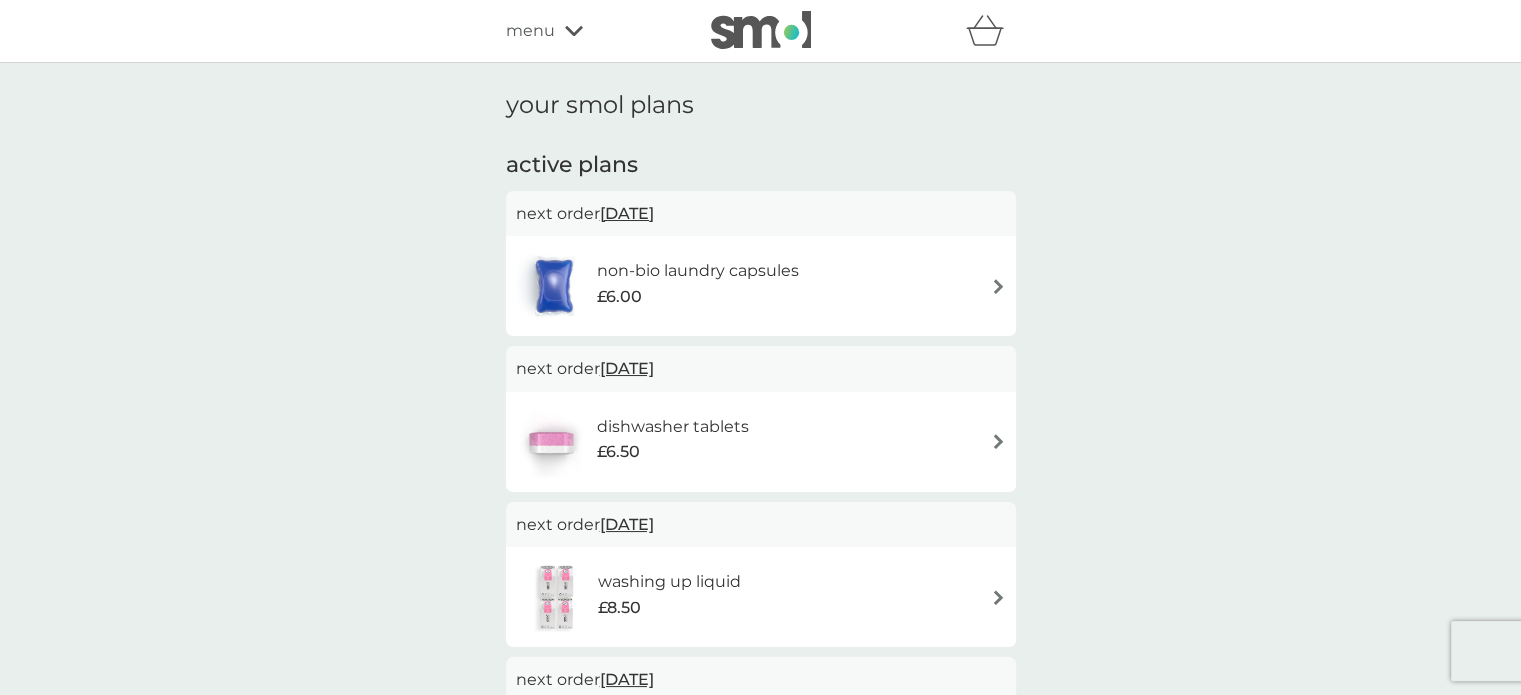 scroll, scrollTop: 0, scrollLeft: 0, axis: both 